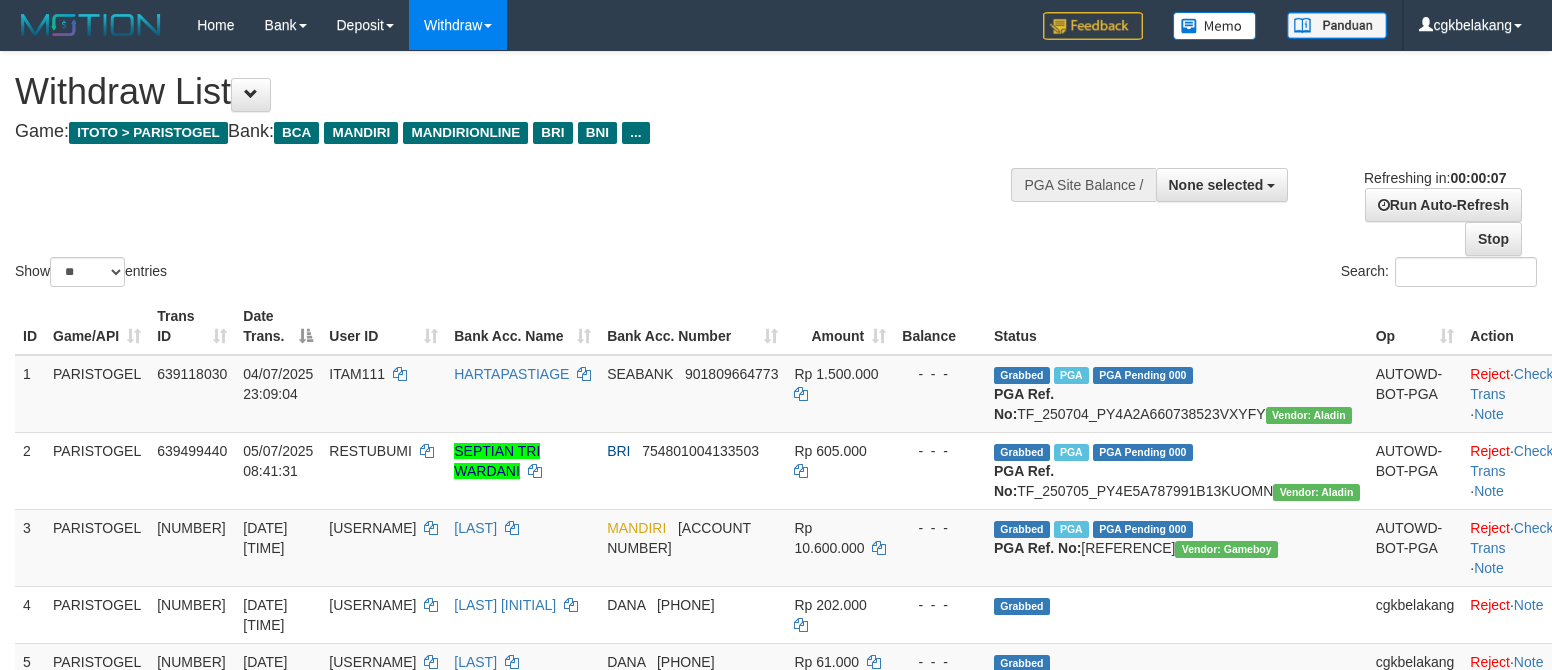scroll, scrollTop: 0, scrollLeft: 0, axis: both 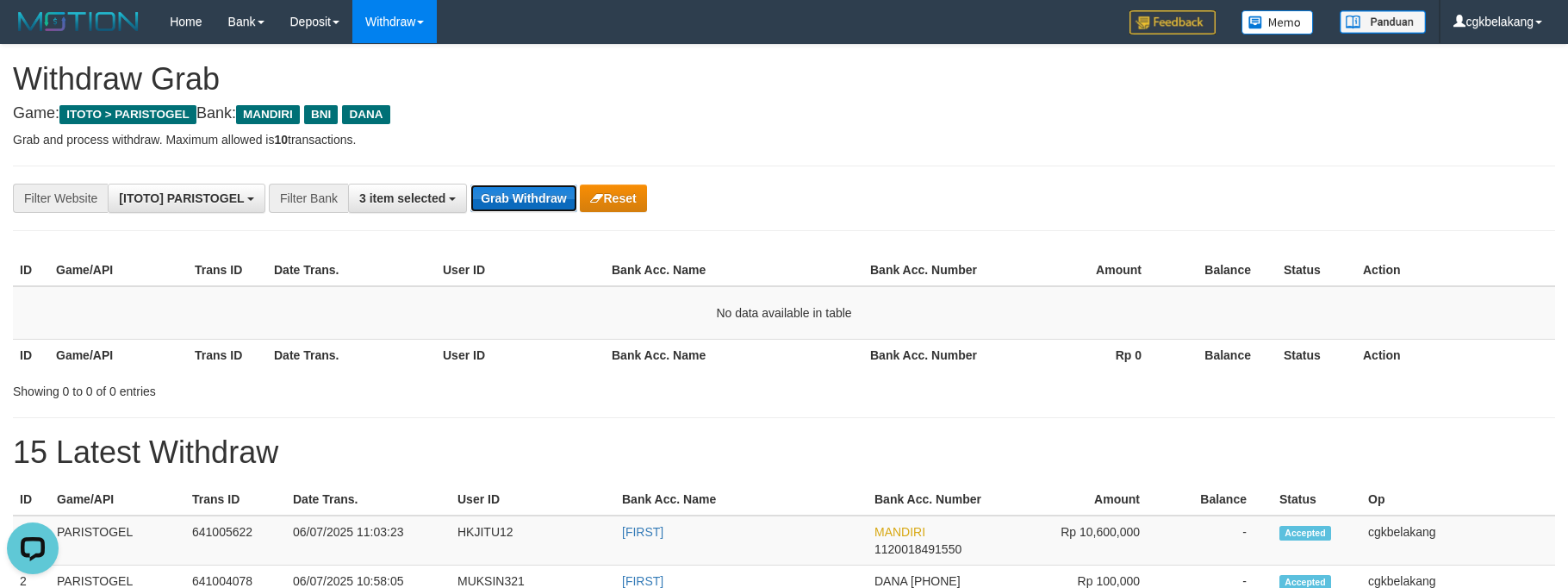 click on "Grab Withdraw" at bounding box center [523, 198] 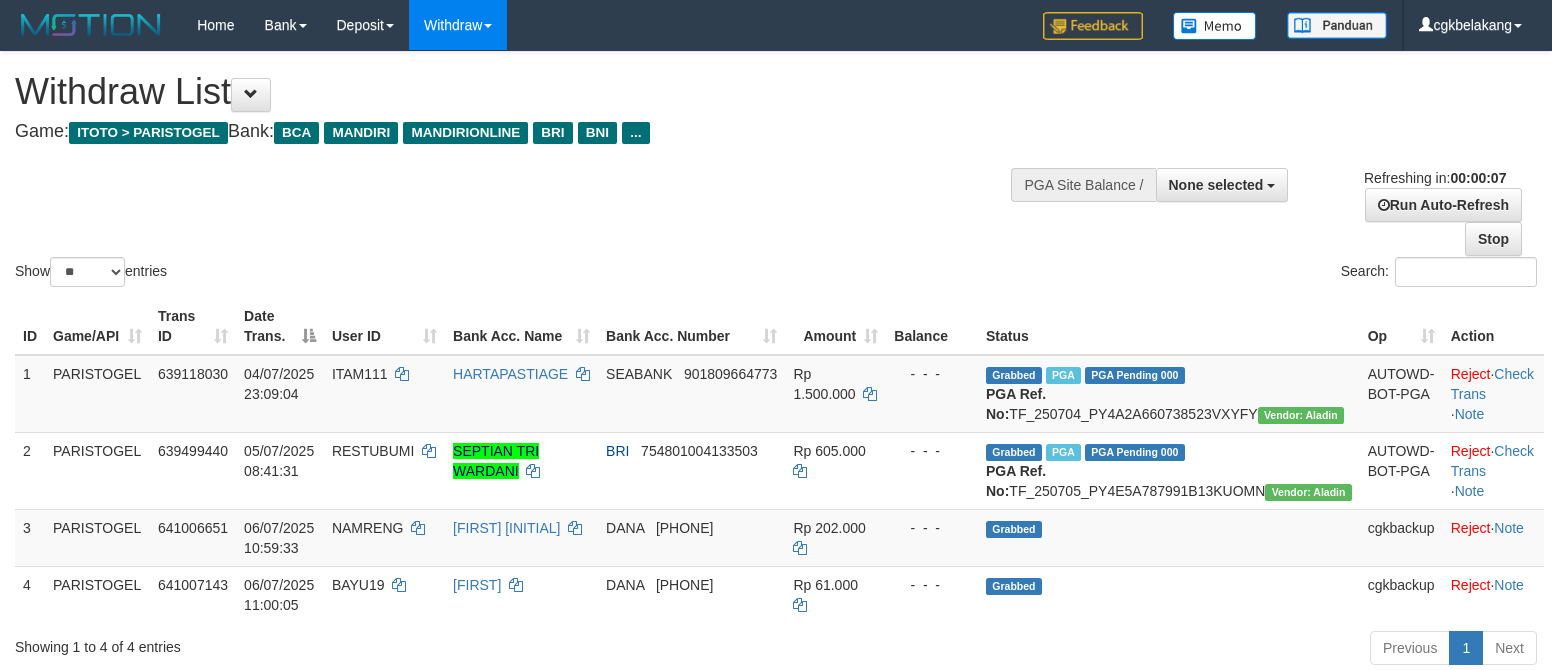 scroll, scrollTop: 0, scrollLeft: 0, axis: both 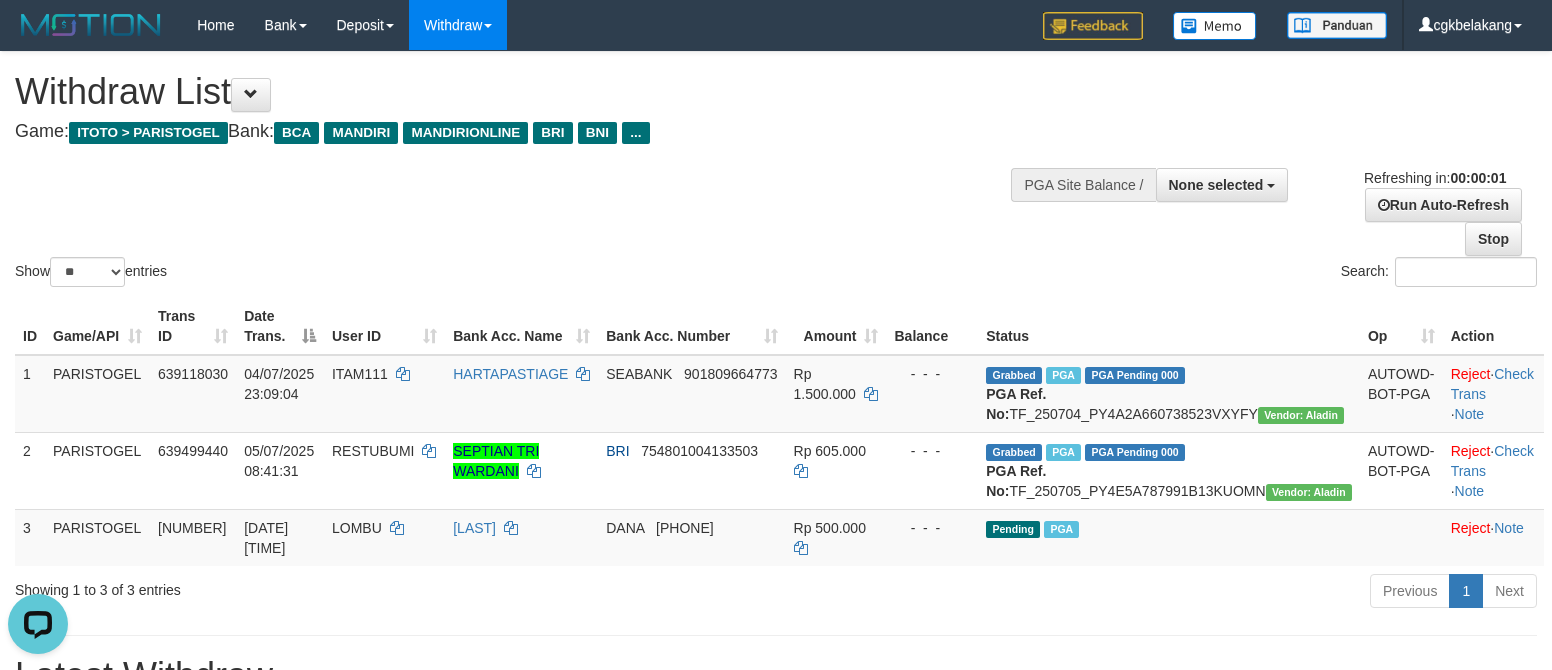 click on "Show  ** ** ** ***  entries Search:" at bounding box center [776, 171] 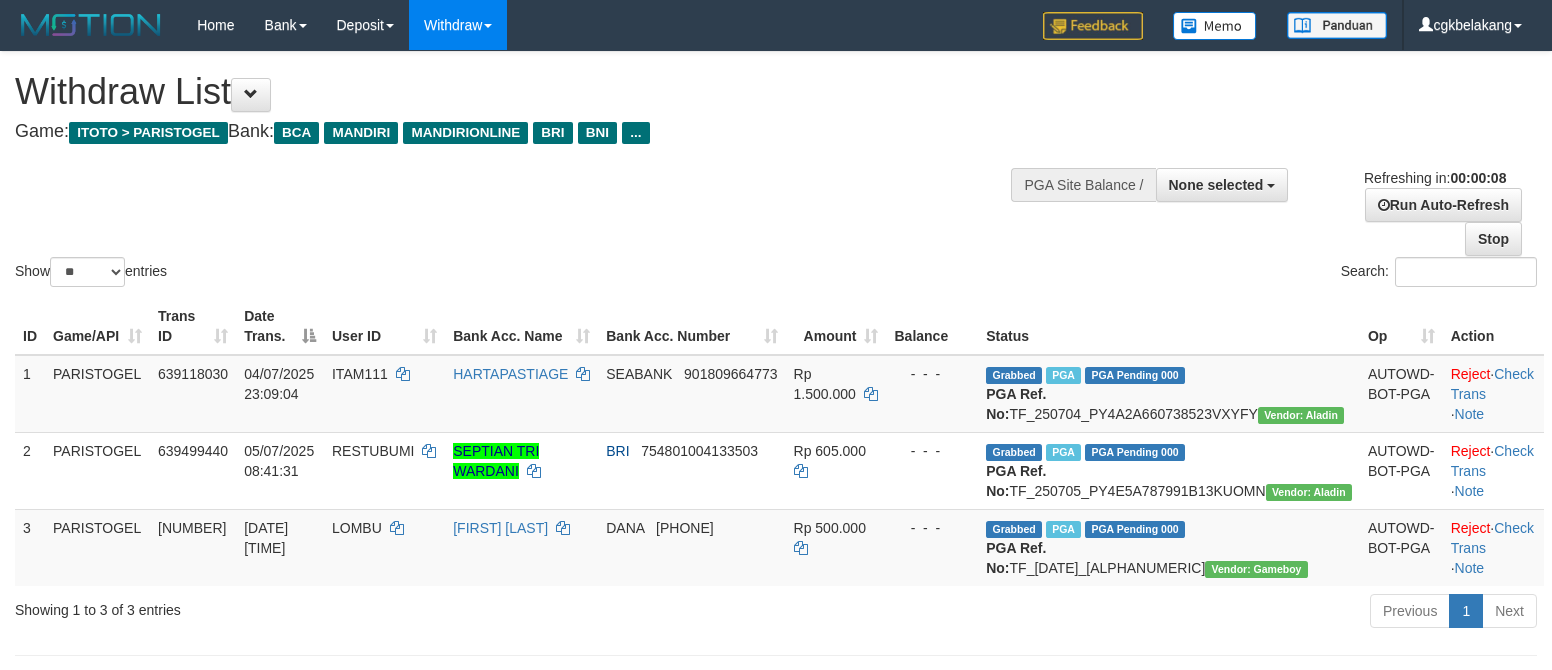 scroll, scrollTop: 0, scrollLeft: 0, axis: both 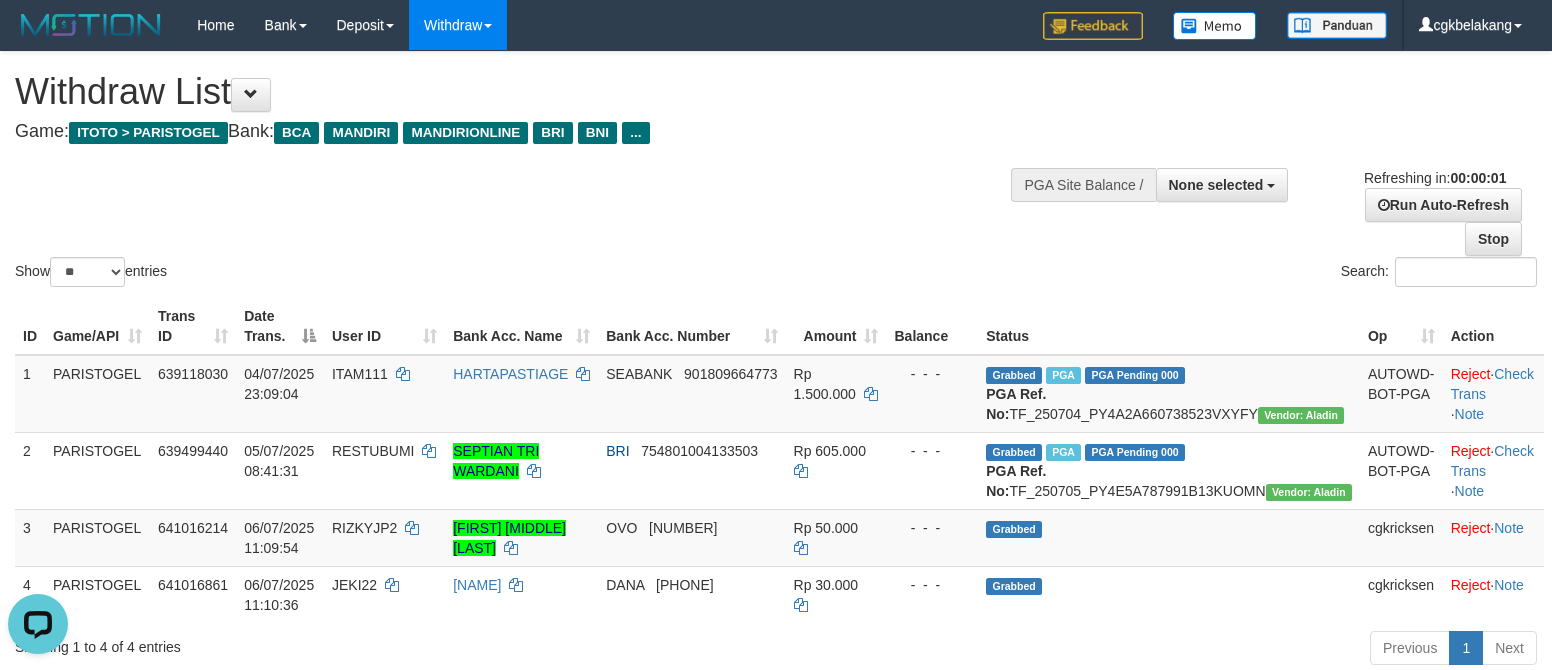 click on "Search:" at bounding box center [1164, 274] 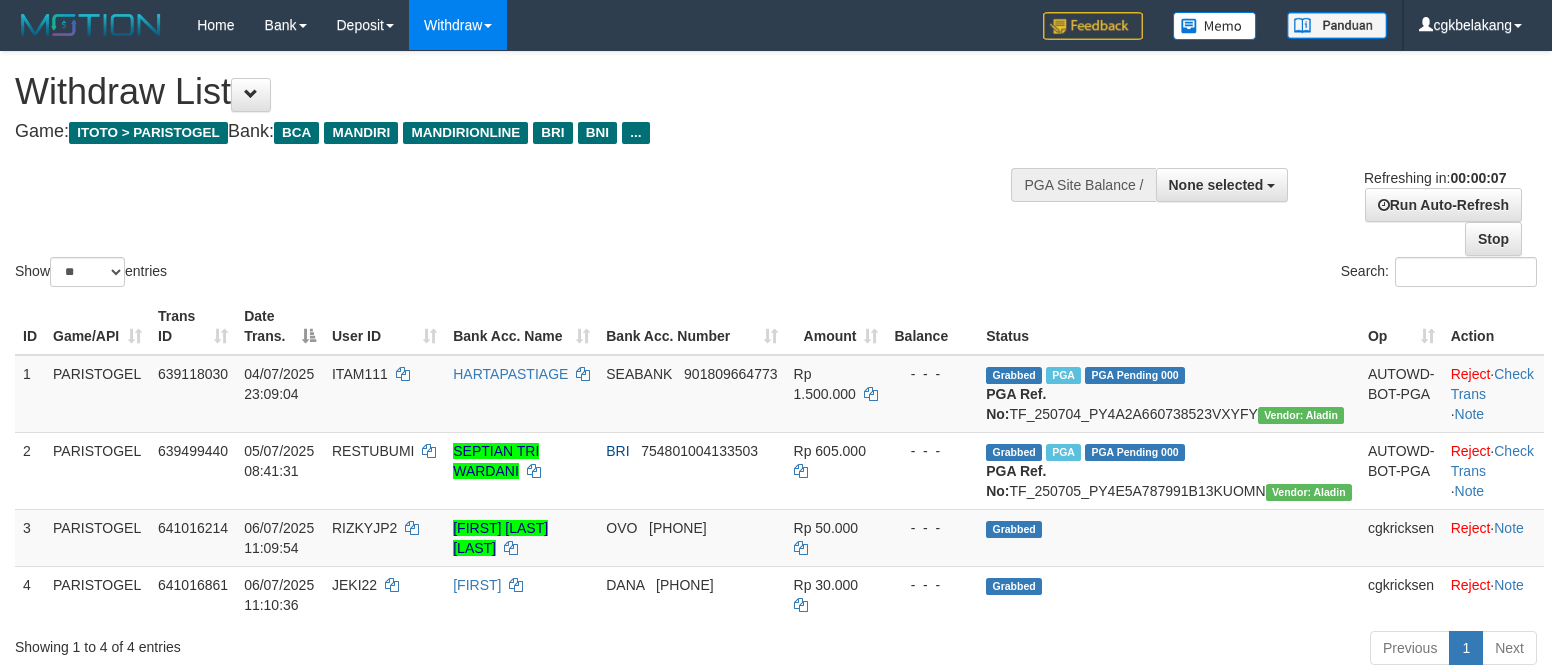 scroll, scrollTop: 0, scrollLeft: 0, axis: both 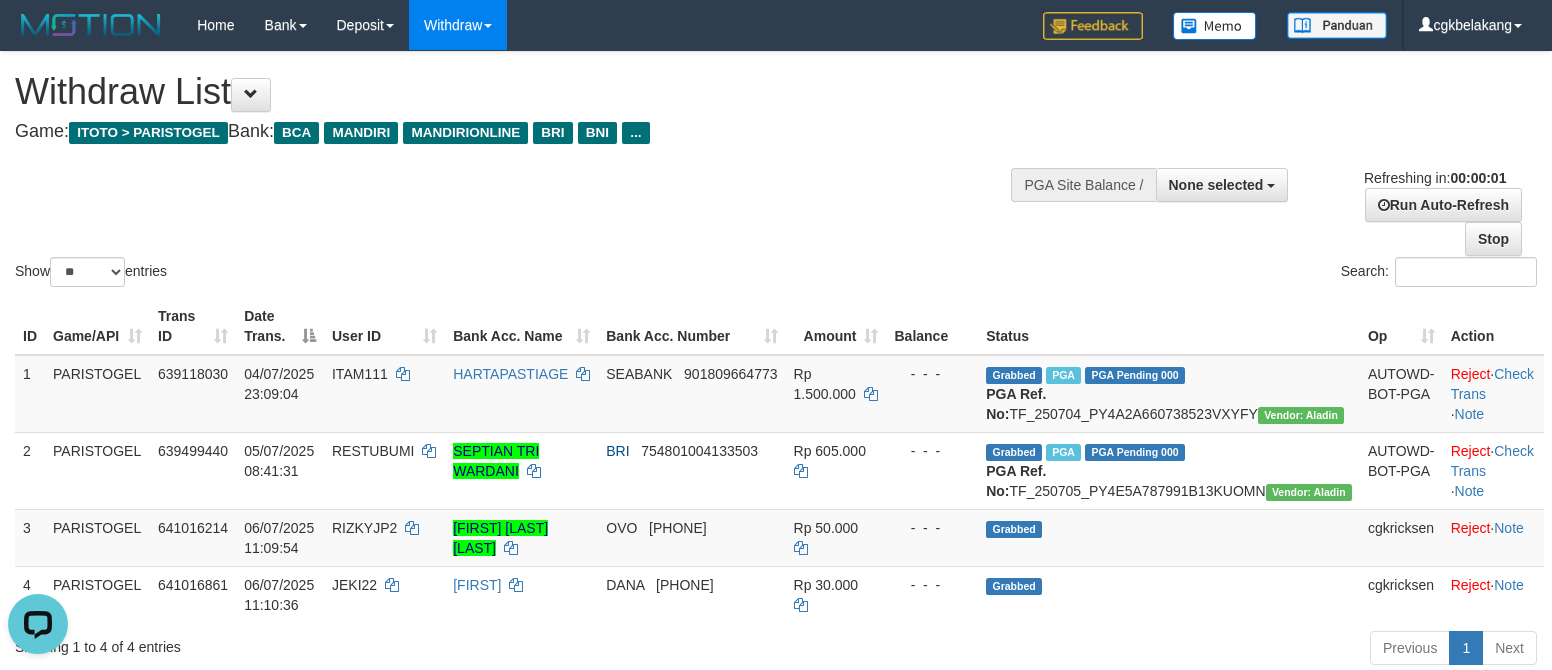 click on "Search:" at bounding box center [1164, 274] 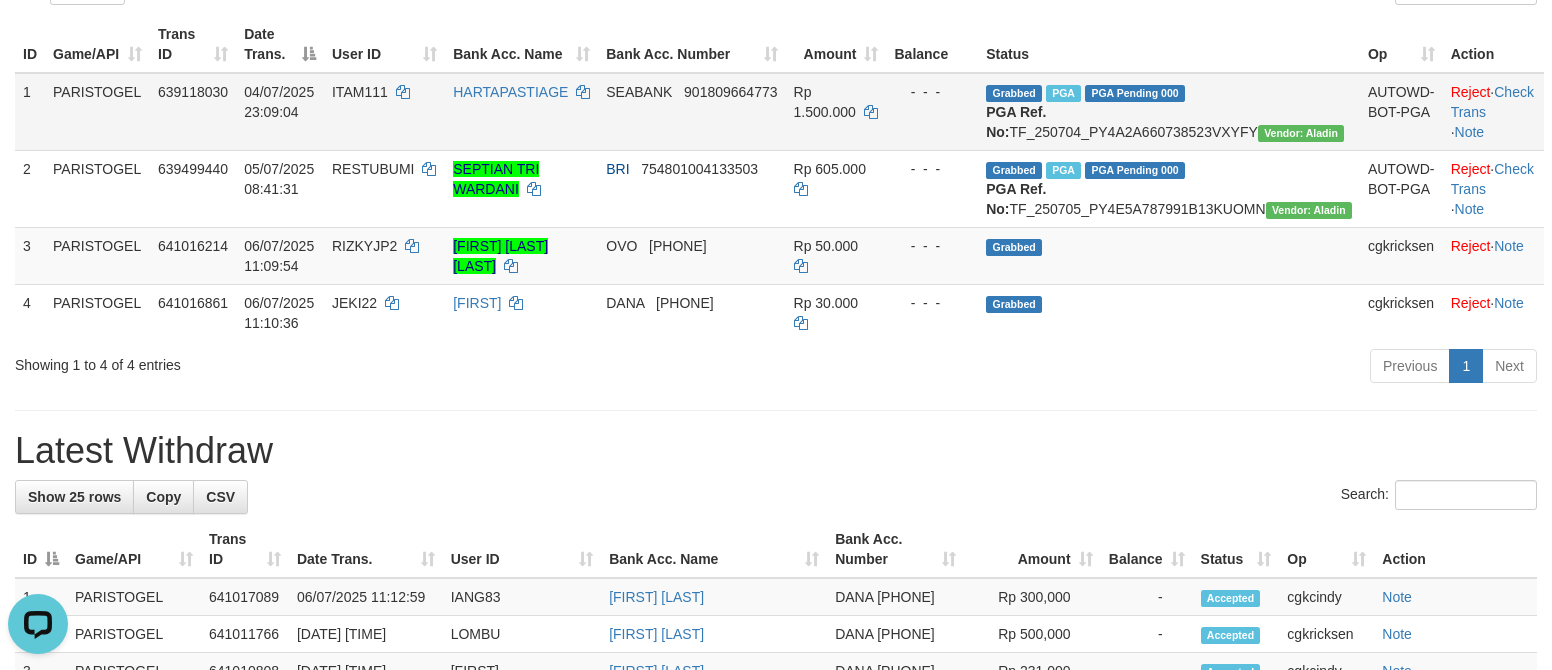 scroll, scrollTop: 400, scrollLeft: 0, axis: vertical 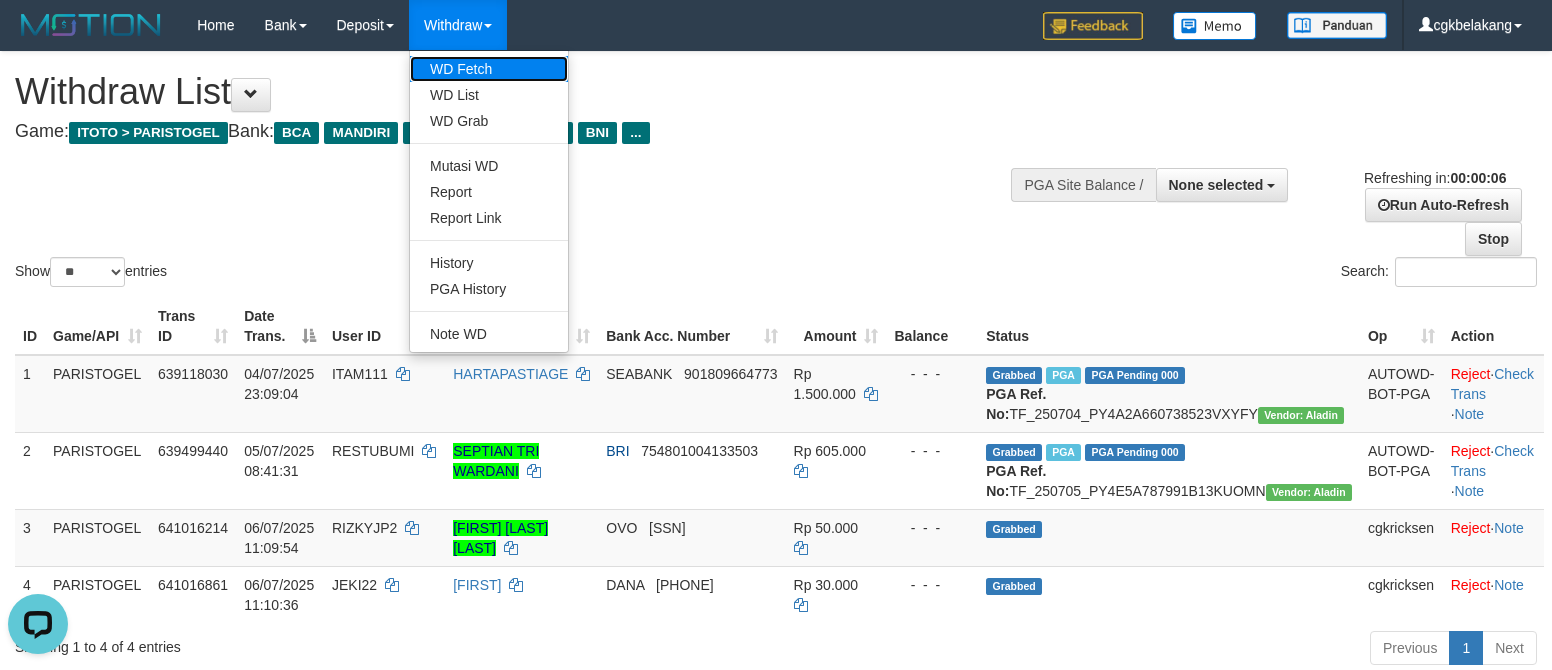 click on "WD Fetch" at bounding box center [489, 69] 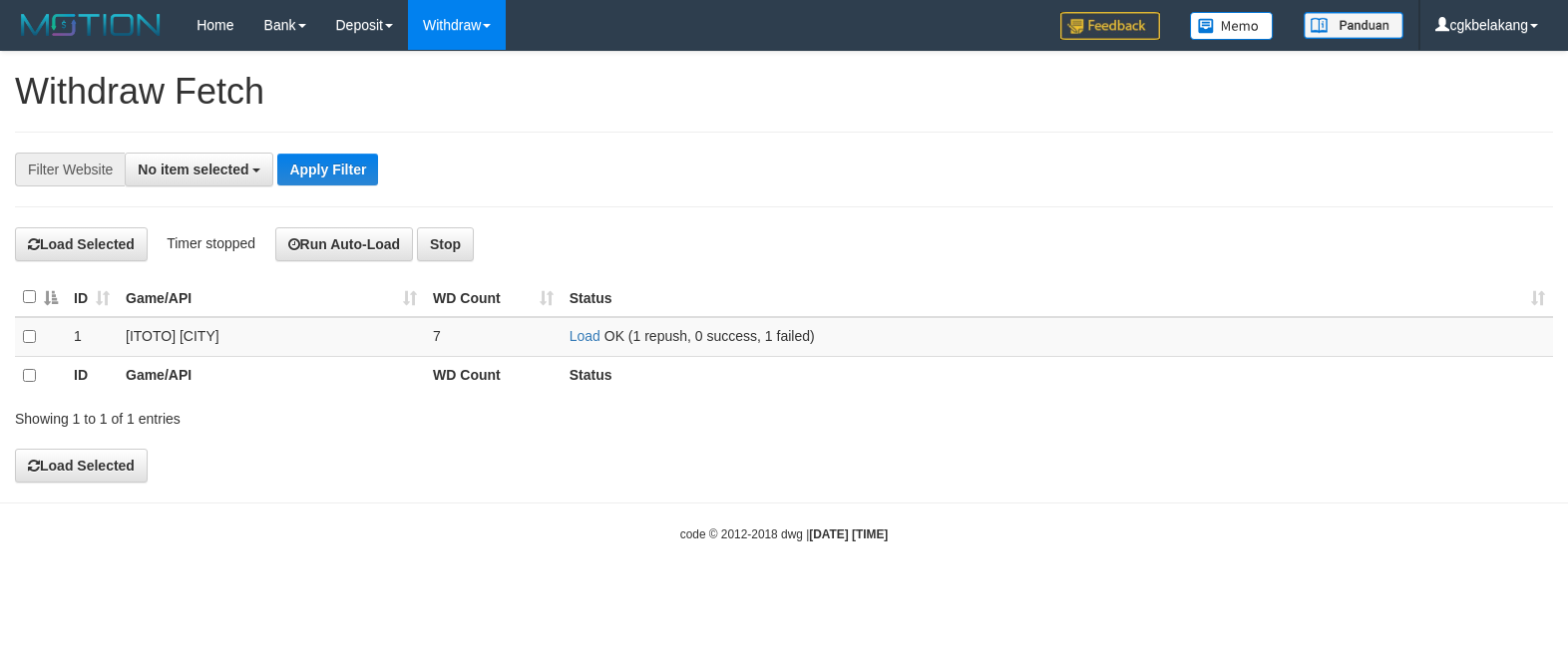 scroll, scrollTop: 0, scrollLeft: 0, axis: both 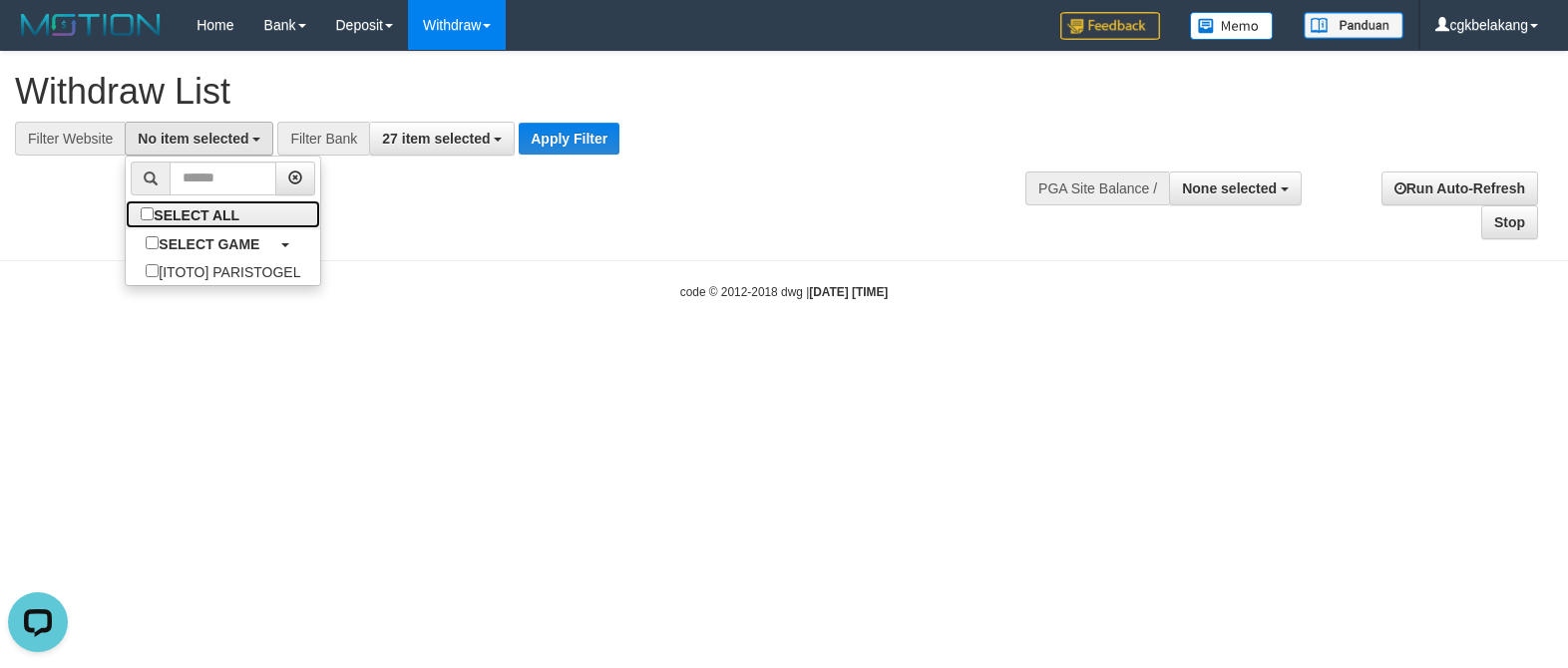 click on "SELECT ALL" at bounding box center (193, 214) 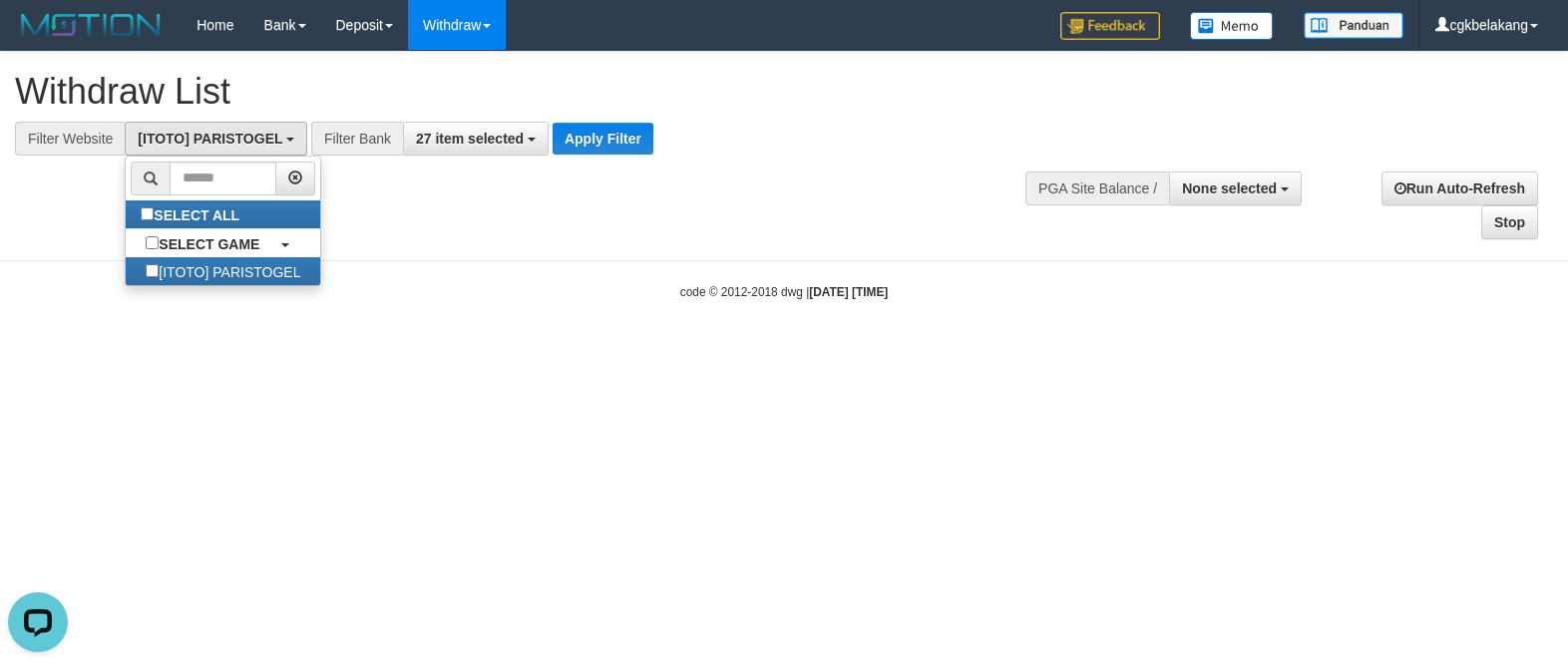 scroll, scrollTop: 17, scrollLeft: 0, axis: vertical 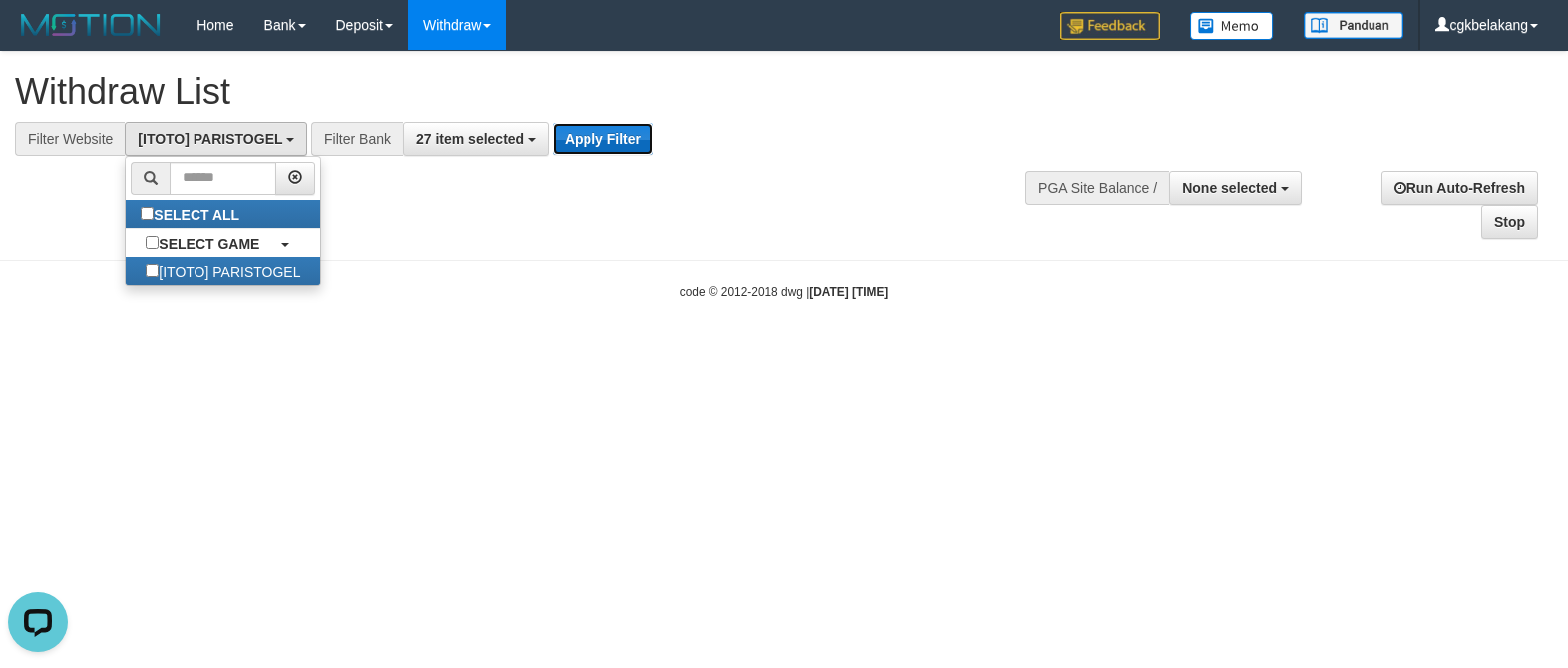 click on "Apply Filter" at bounding box center (602, 139) 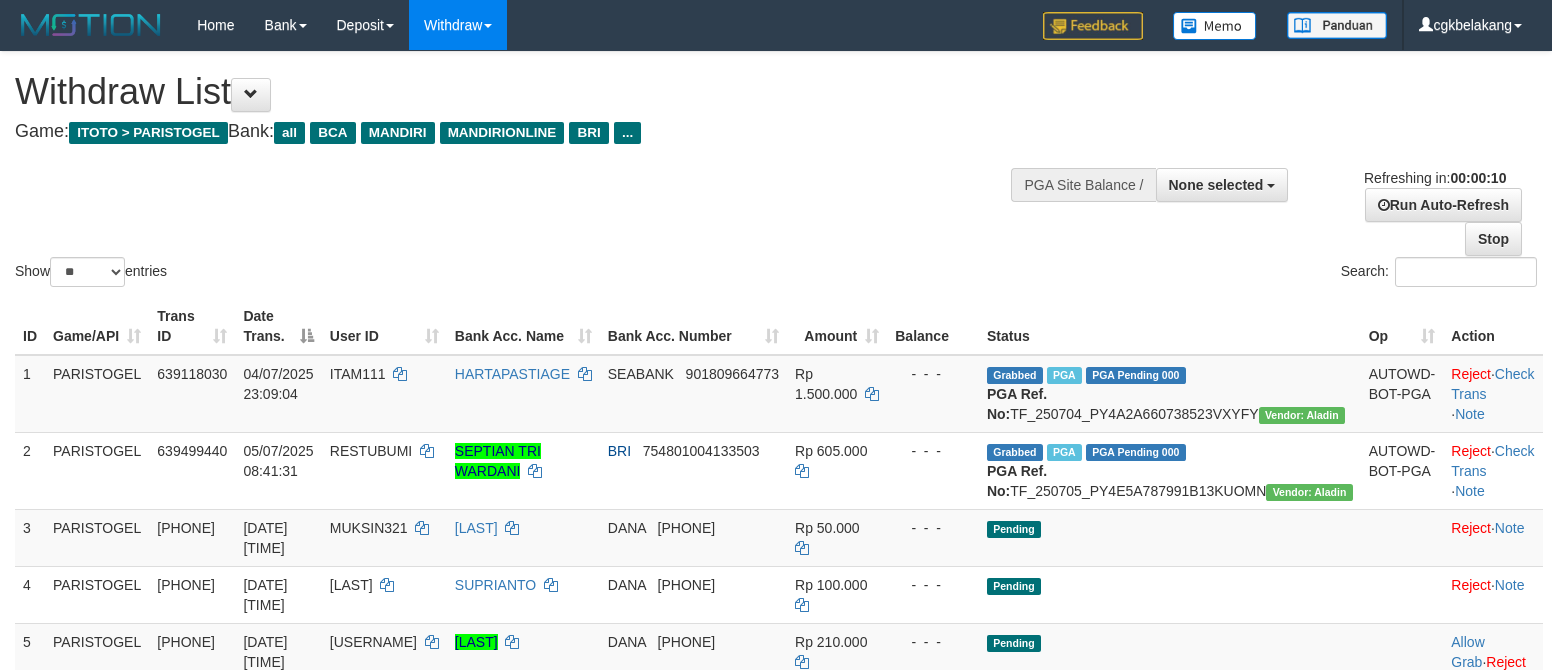 scroll, scrollTop: 0, scrollLeft: 0, axis: both 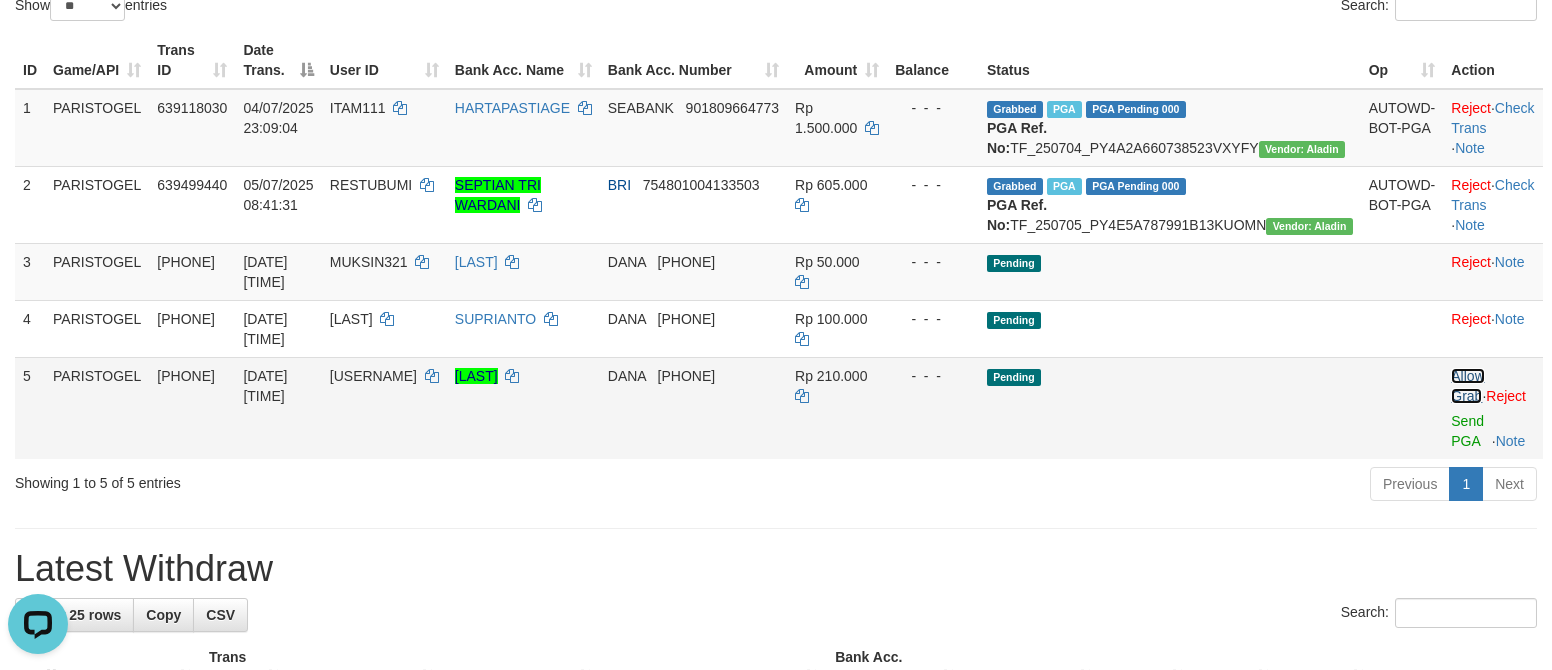 click on "Allow Grab" at bounding box center [1467, 386] 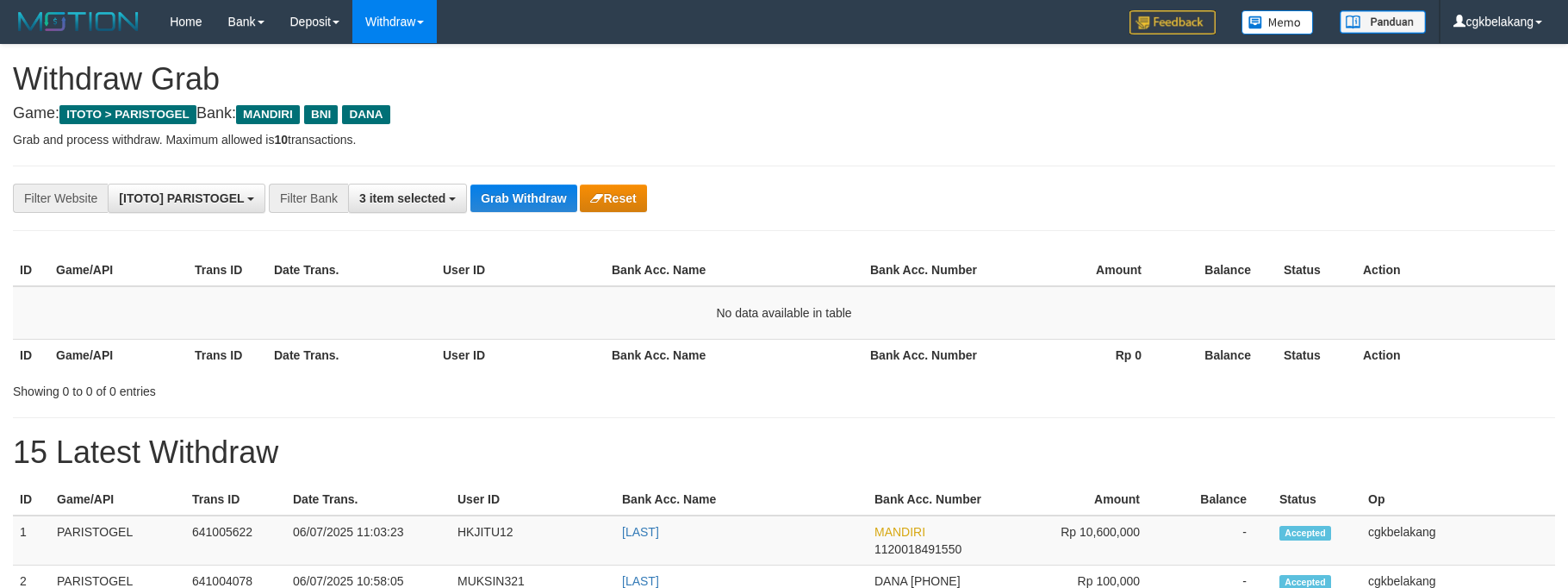 scroll, scrollTop: 0, scrollLeft: 0, axis: both 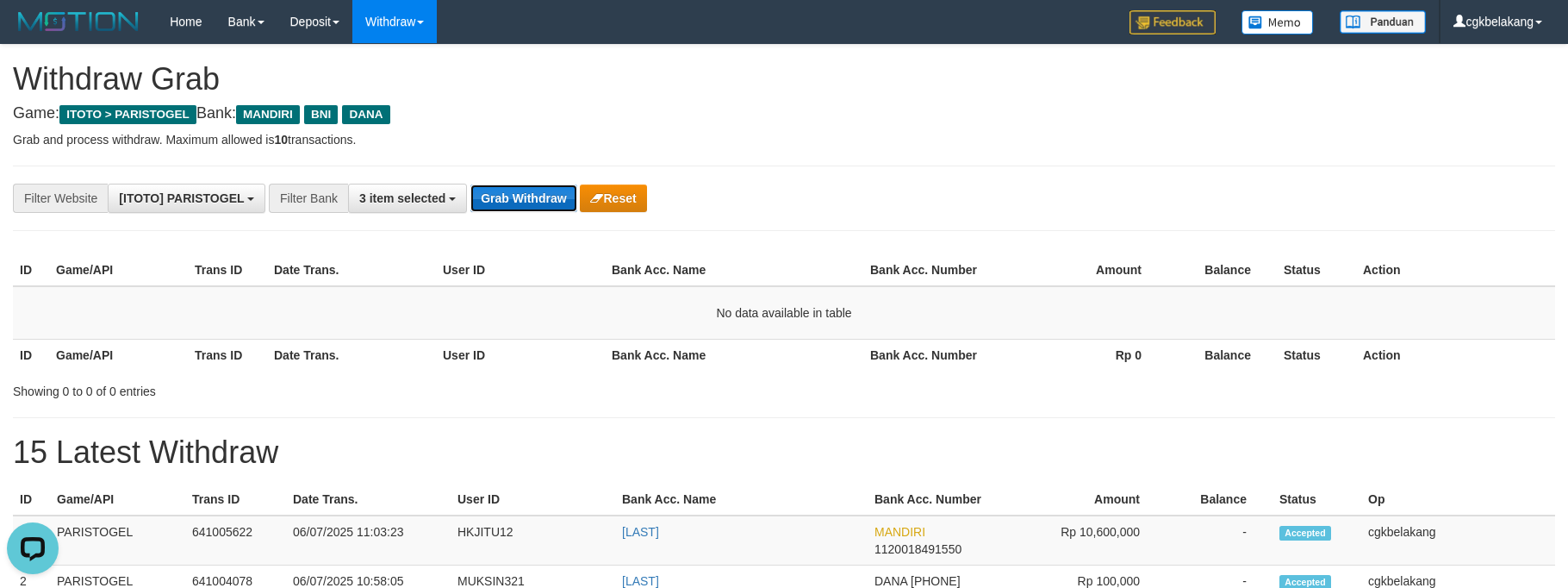 click on "Grab Withdraw" at bounding box center [523, 198] 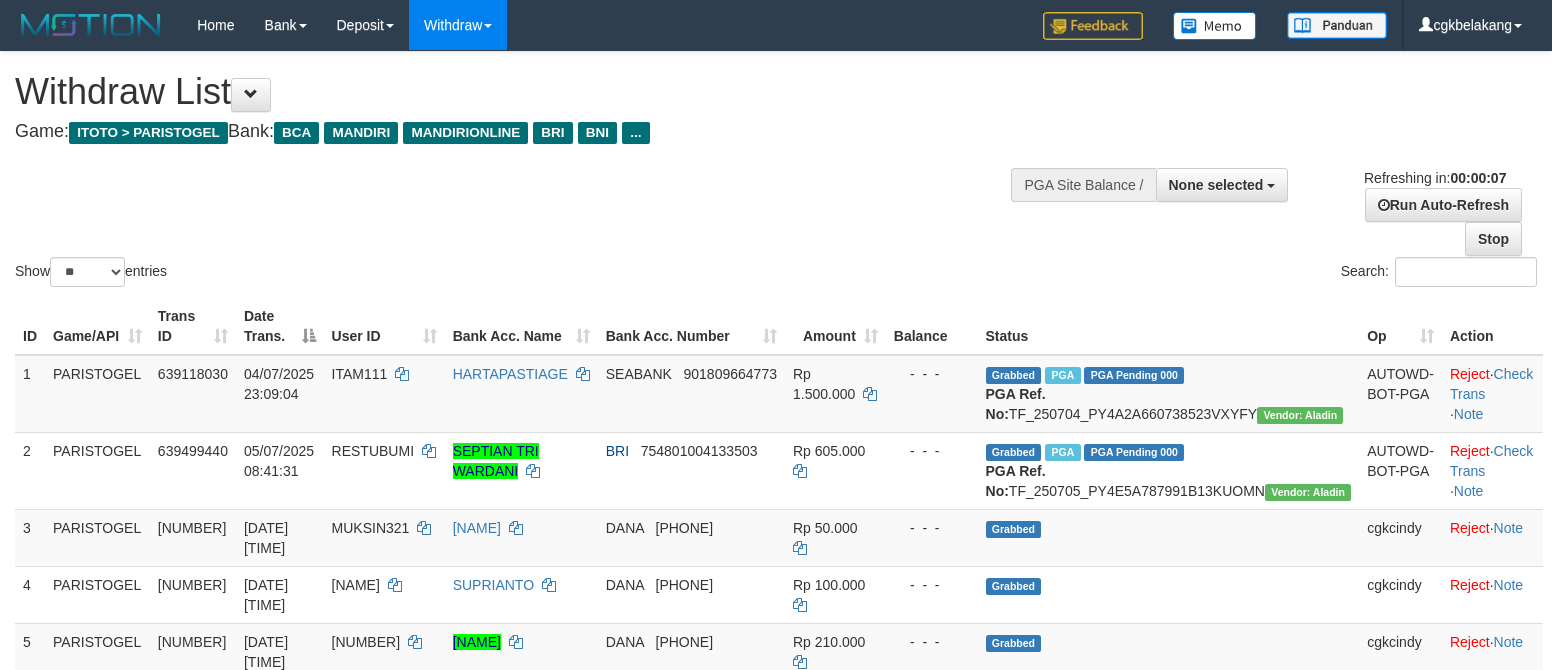 scroll, scrollTop: 0, scrollLeft: 0, axis: both 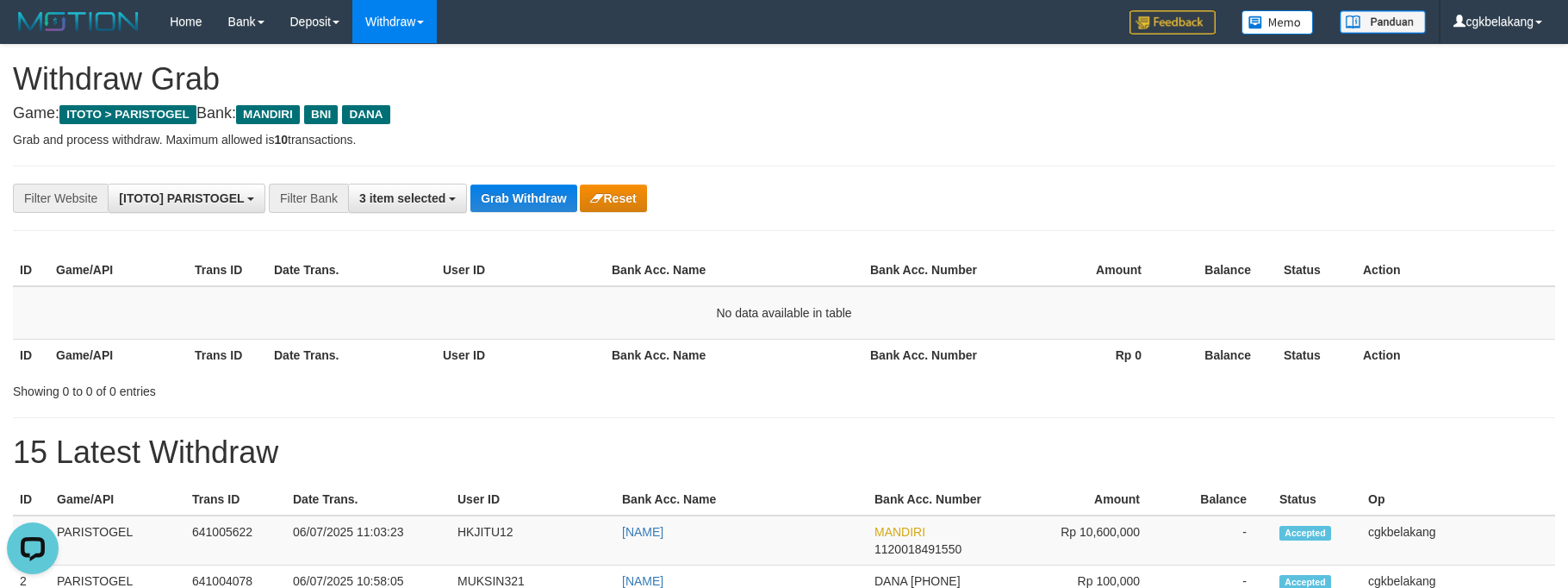 click on "**********" at bounding box center [784, 198] 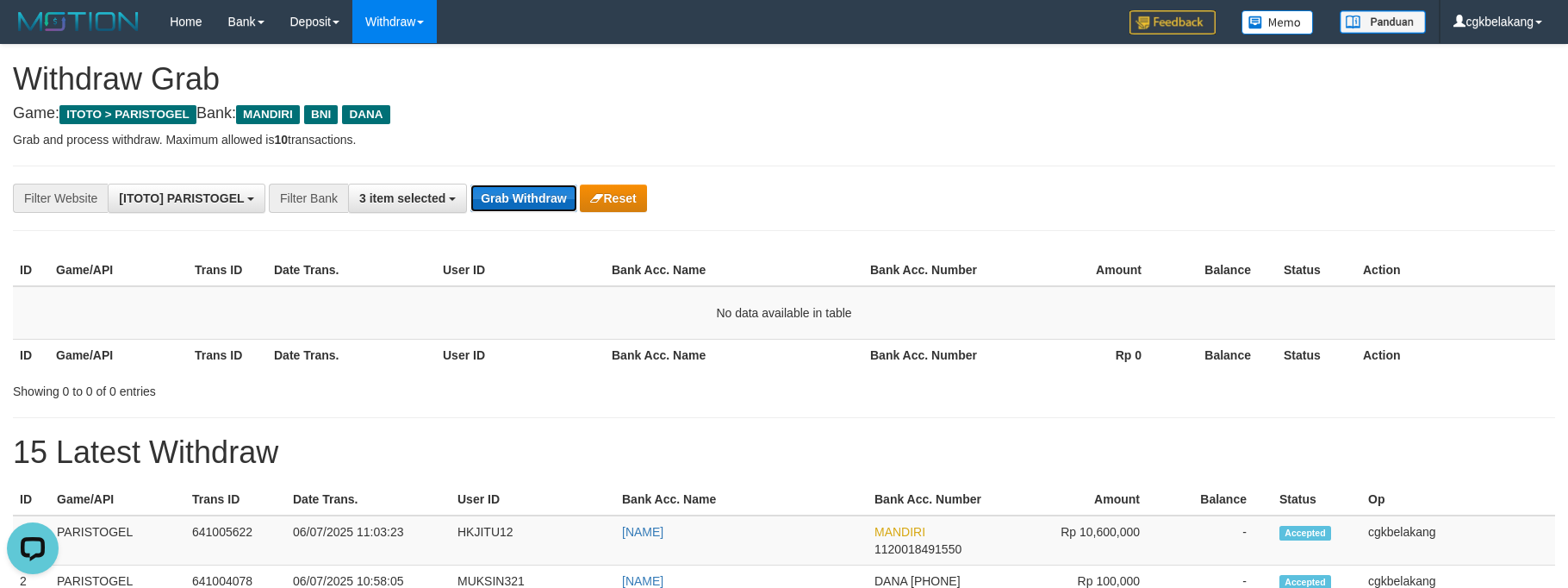 click on "Grab Withdraw" at bounding box center [523, 198] 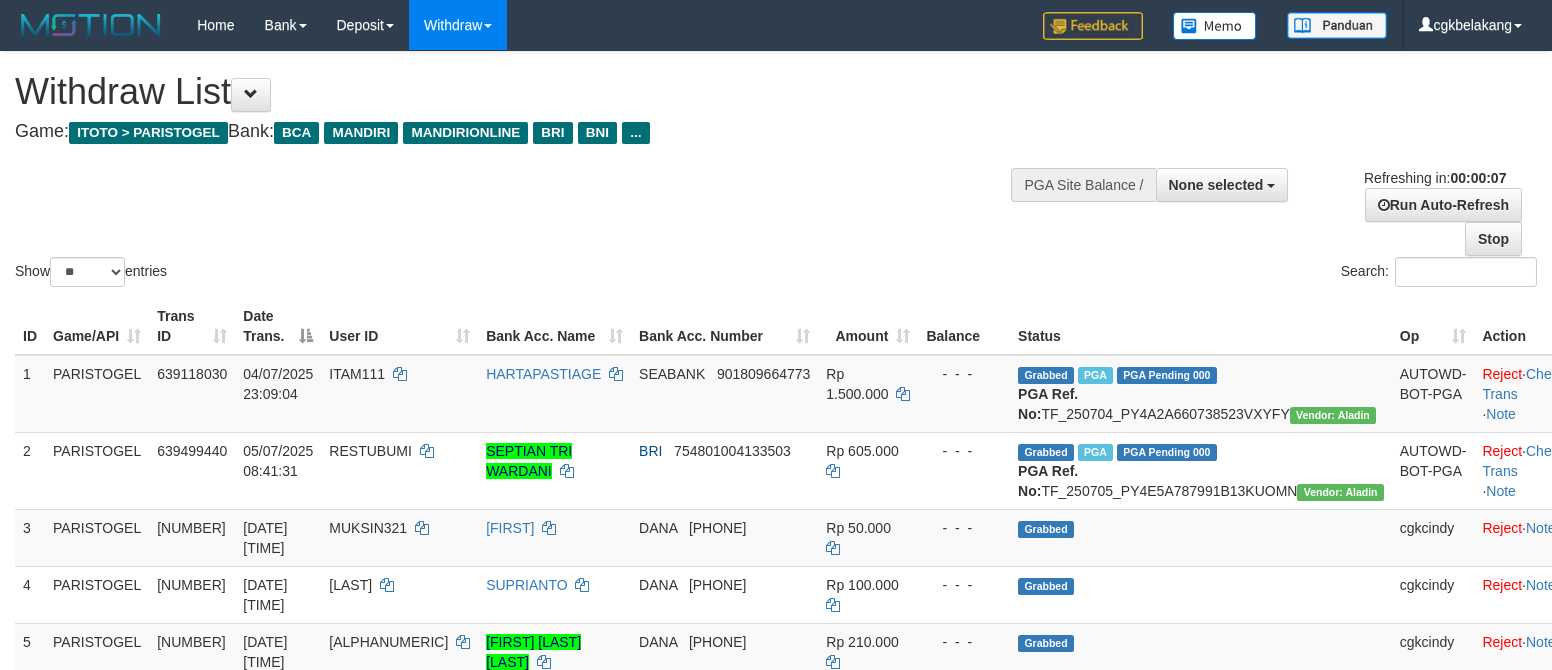 scroll, scrollTop: 0, scrollLeft: 0, axis: both 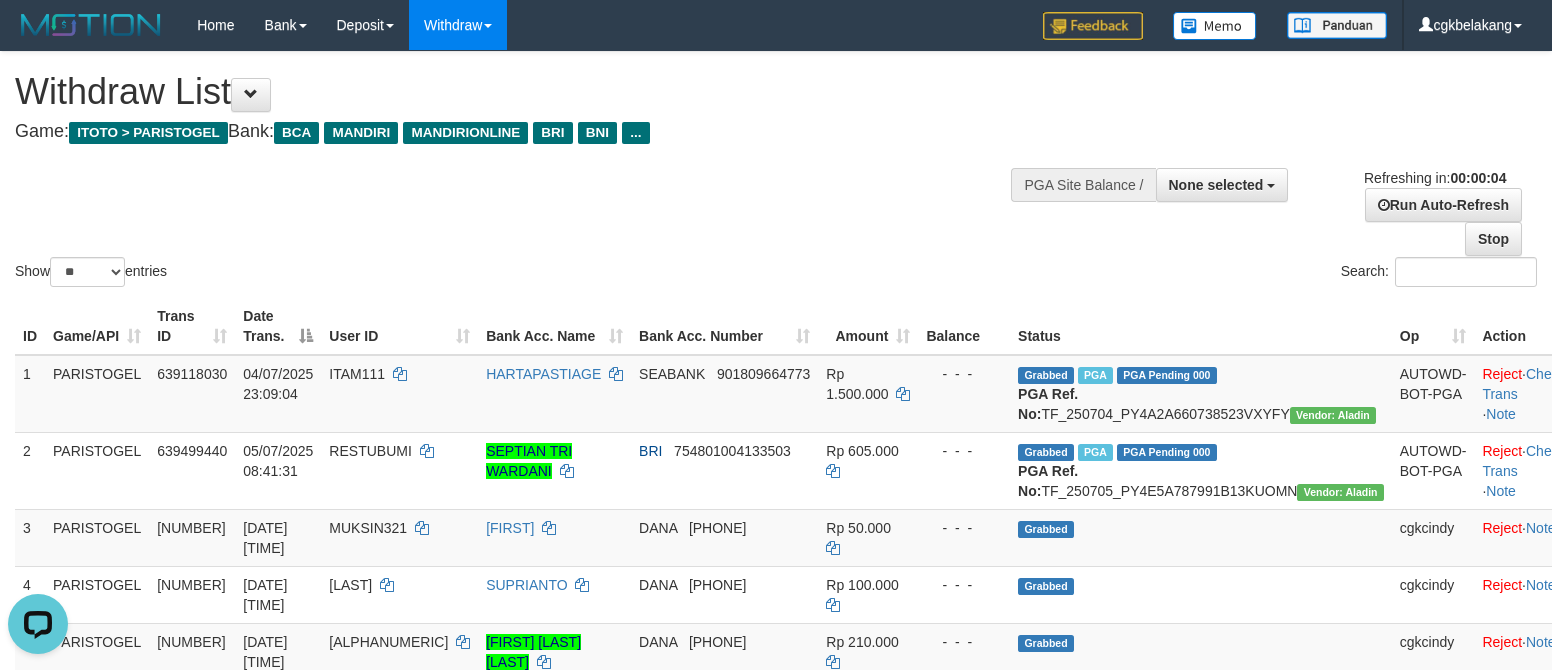 click on "Show  ** ** ** ***  entries Search:" at bounding box center (776, 171) 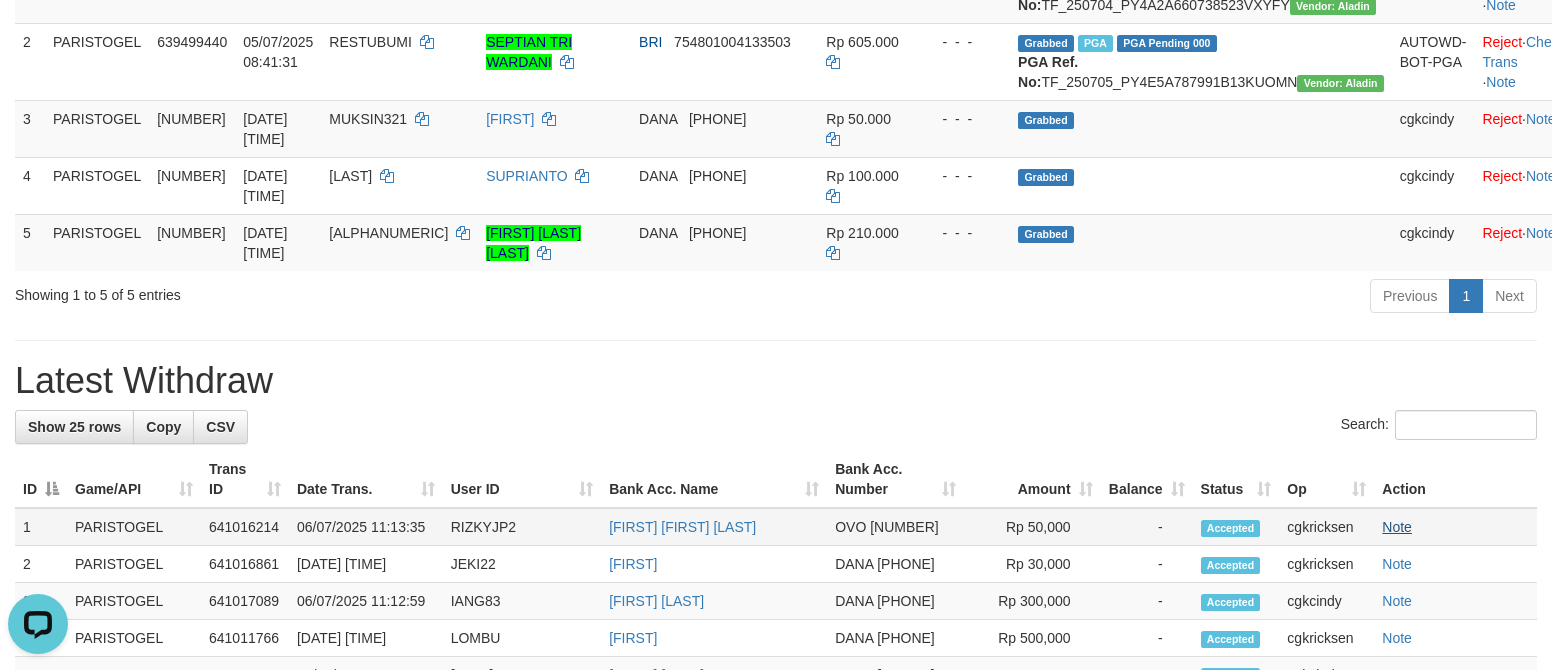 scroll, scrollTop: 533, scrollLeft: 0, axis: vertical 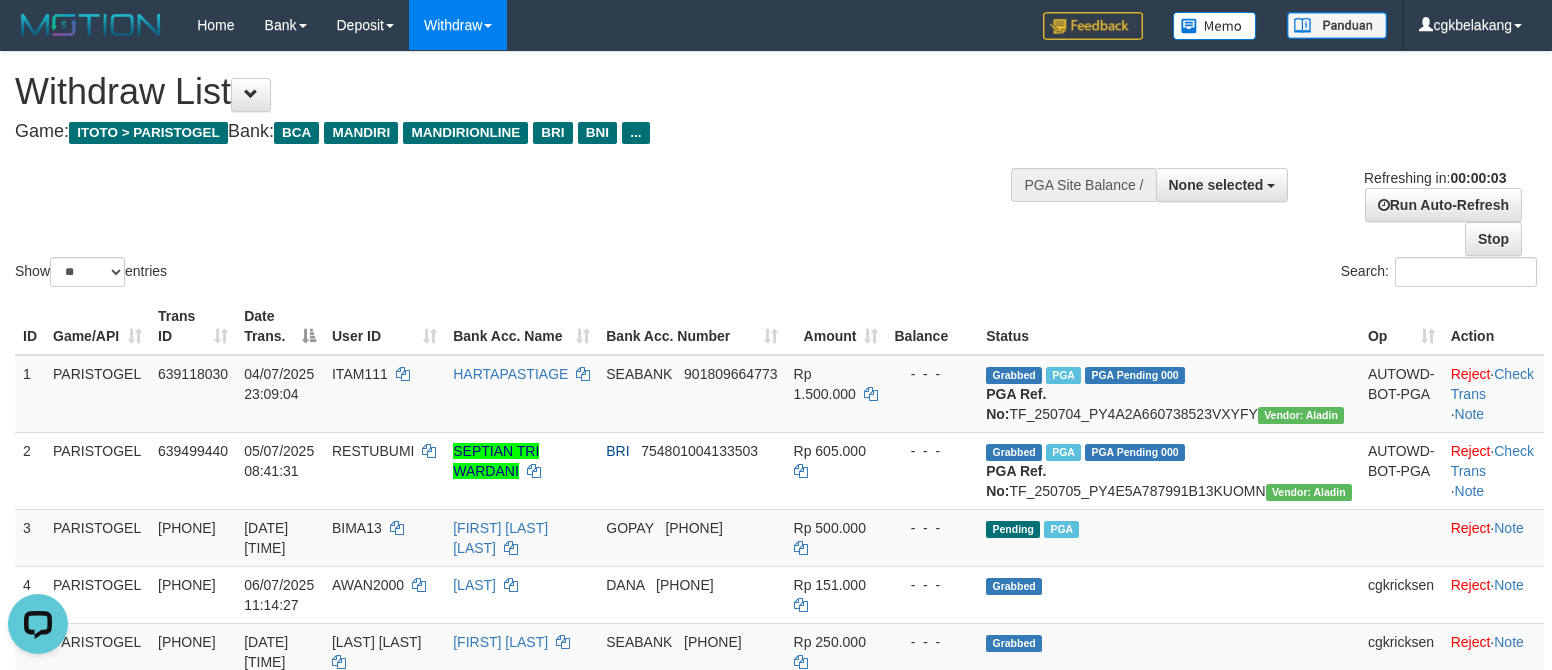 click on "Search:" at bounding box center (1164, 274) 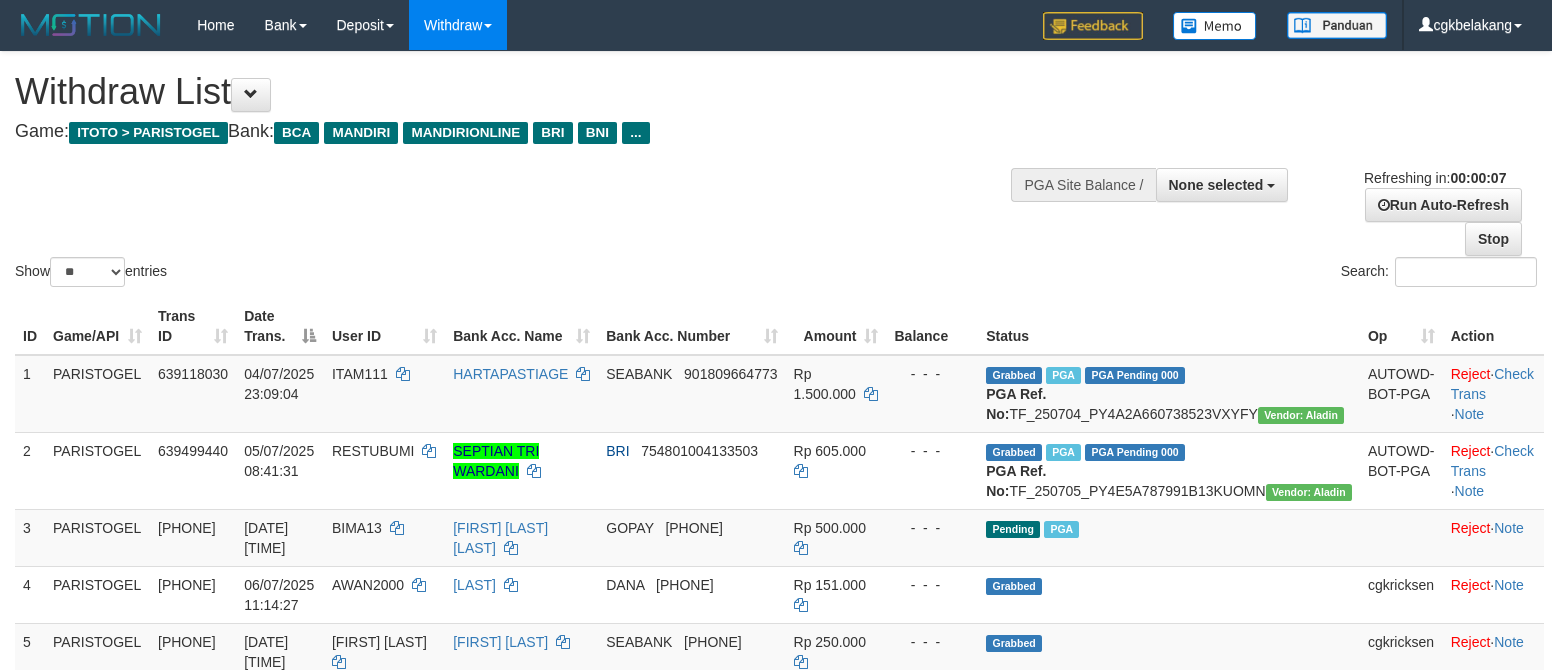 scroll, scrollTop: 0, scrollLeft: 0, axis: both 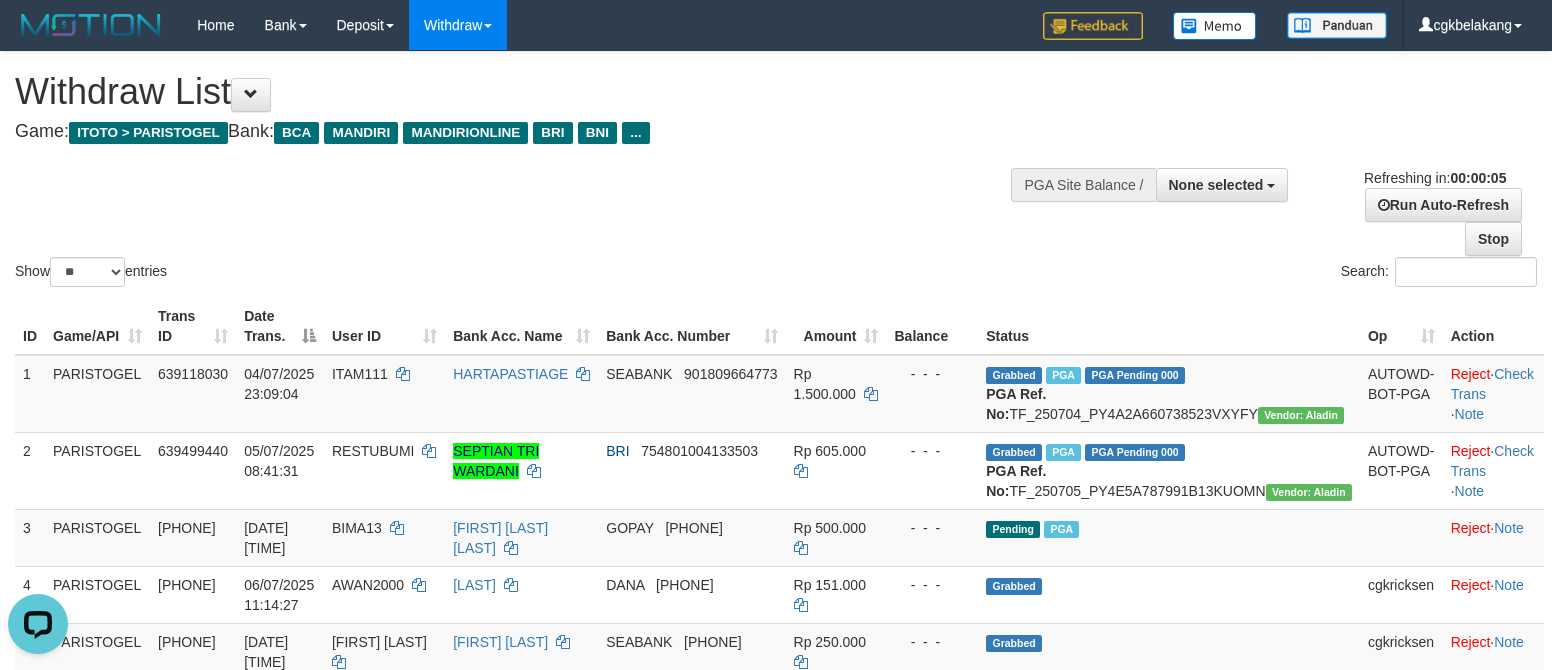 click on "Status" at bounding box center (1169, 326) 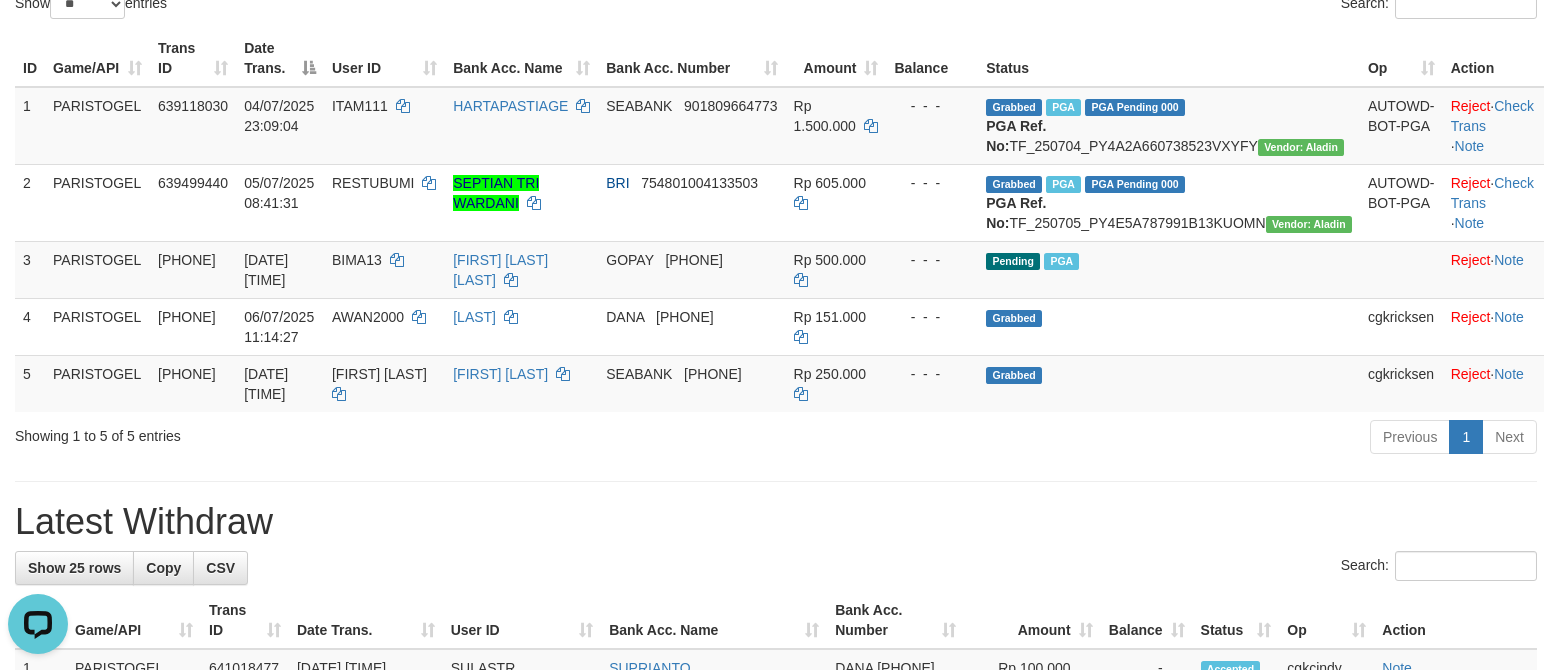 scroll, scrollTop: 266, scrollLeft: 0, axis: vertical 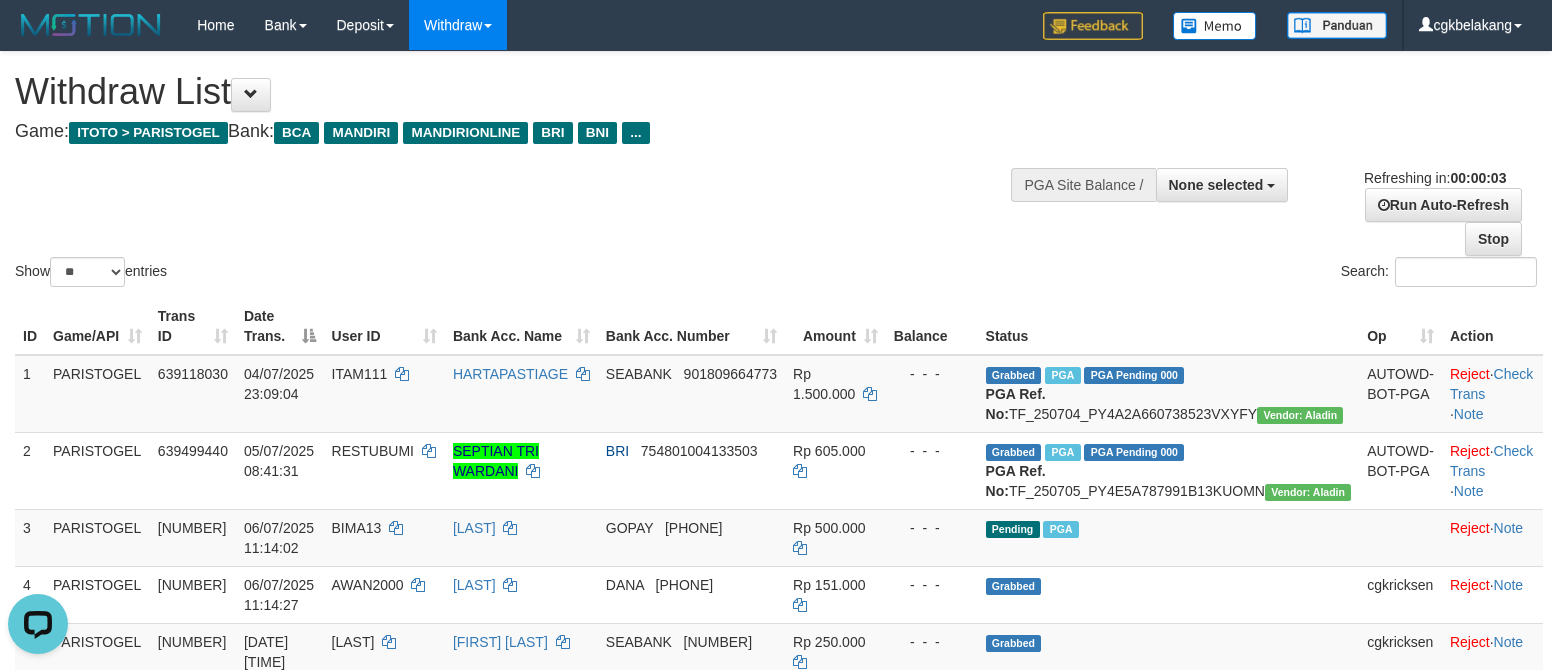 click on "Search:" at bounding box center [1164, 274] 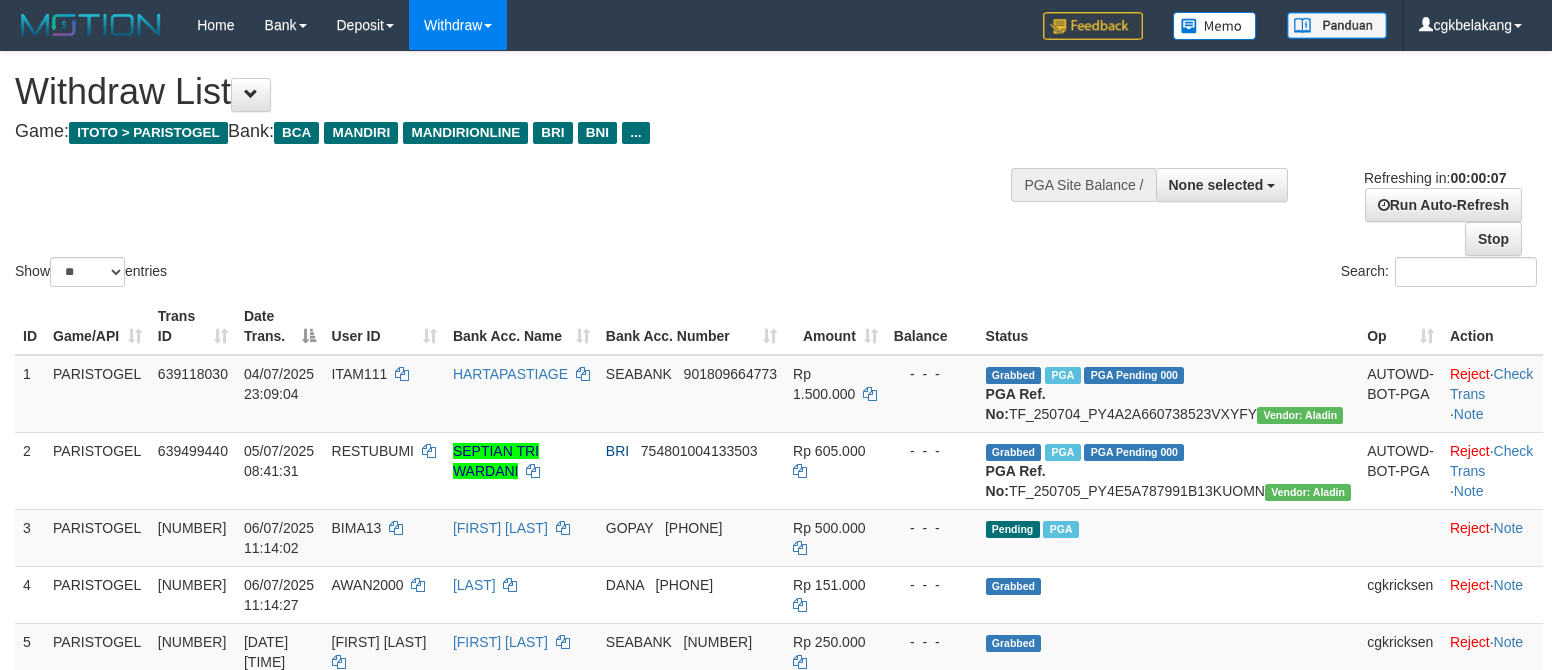 scroll, scrollTop: 0, scrollLeft: 0, axis: both 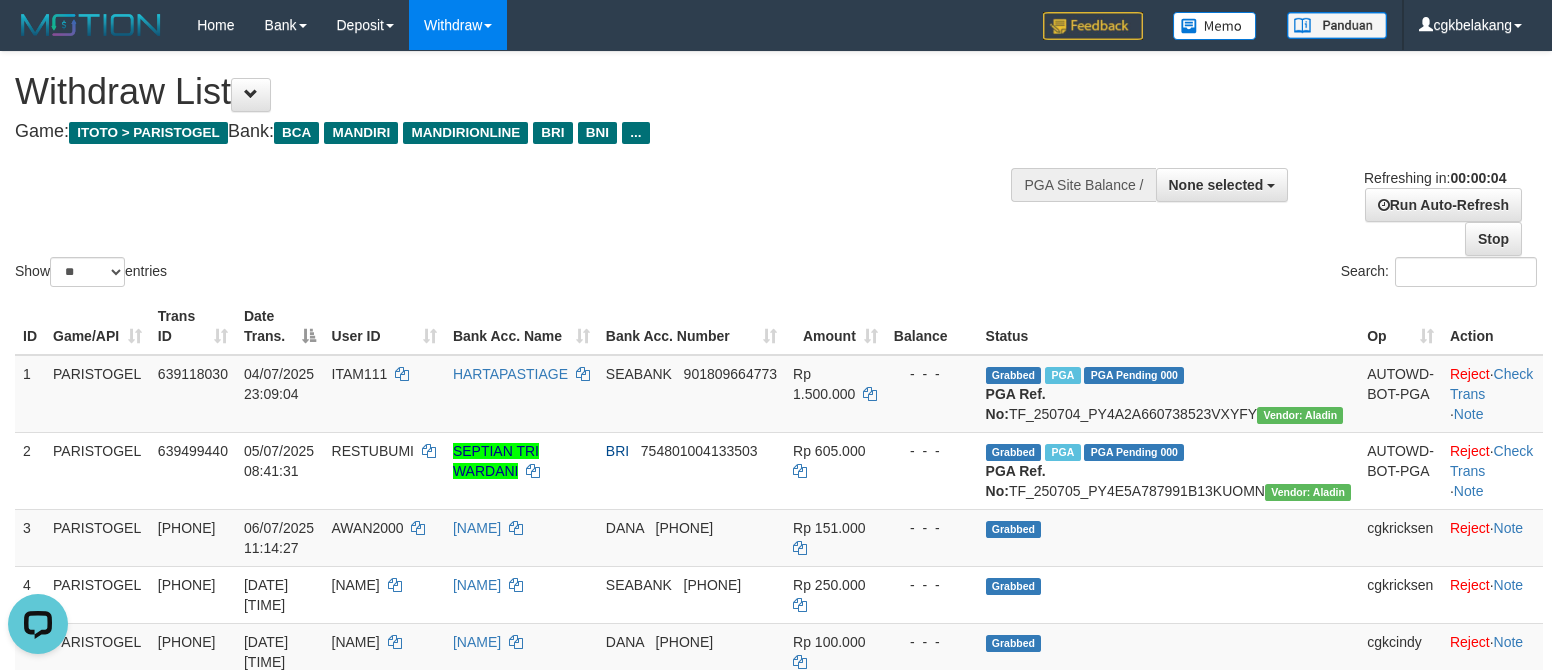 click on "Search:" at bounding box center [1164, 274] 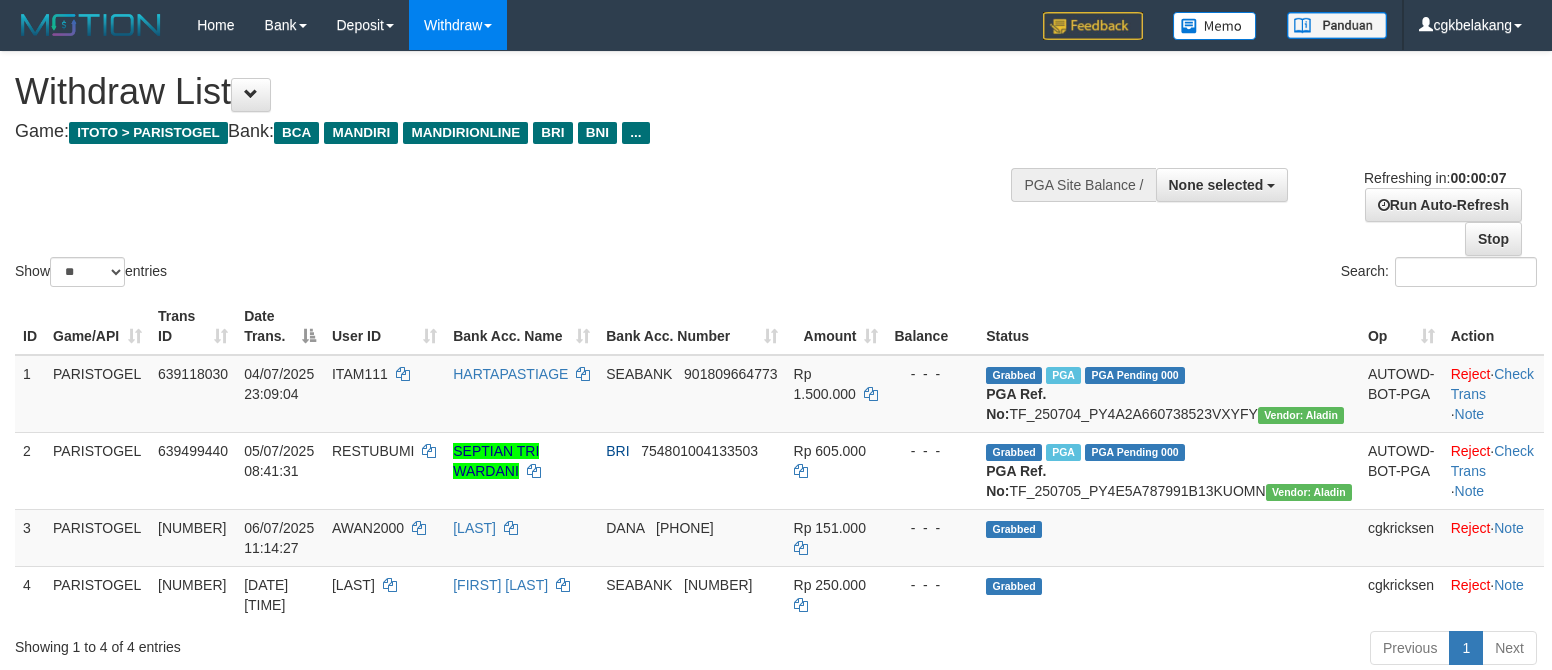 scroll, scrollTop: 0, scrollLeft: 0, axis: both 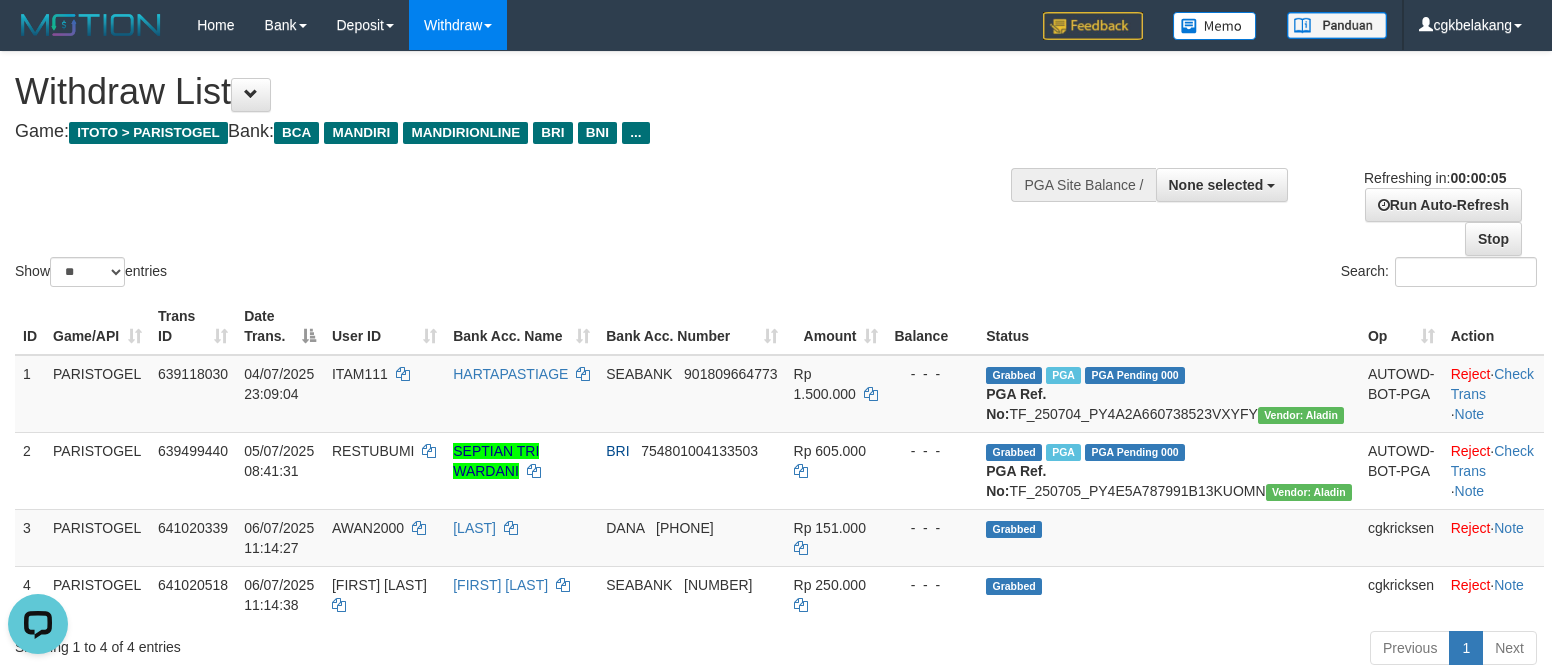 click on "Show  ** ** ** ***  entries Search:" at bounding box center [776, 171] 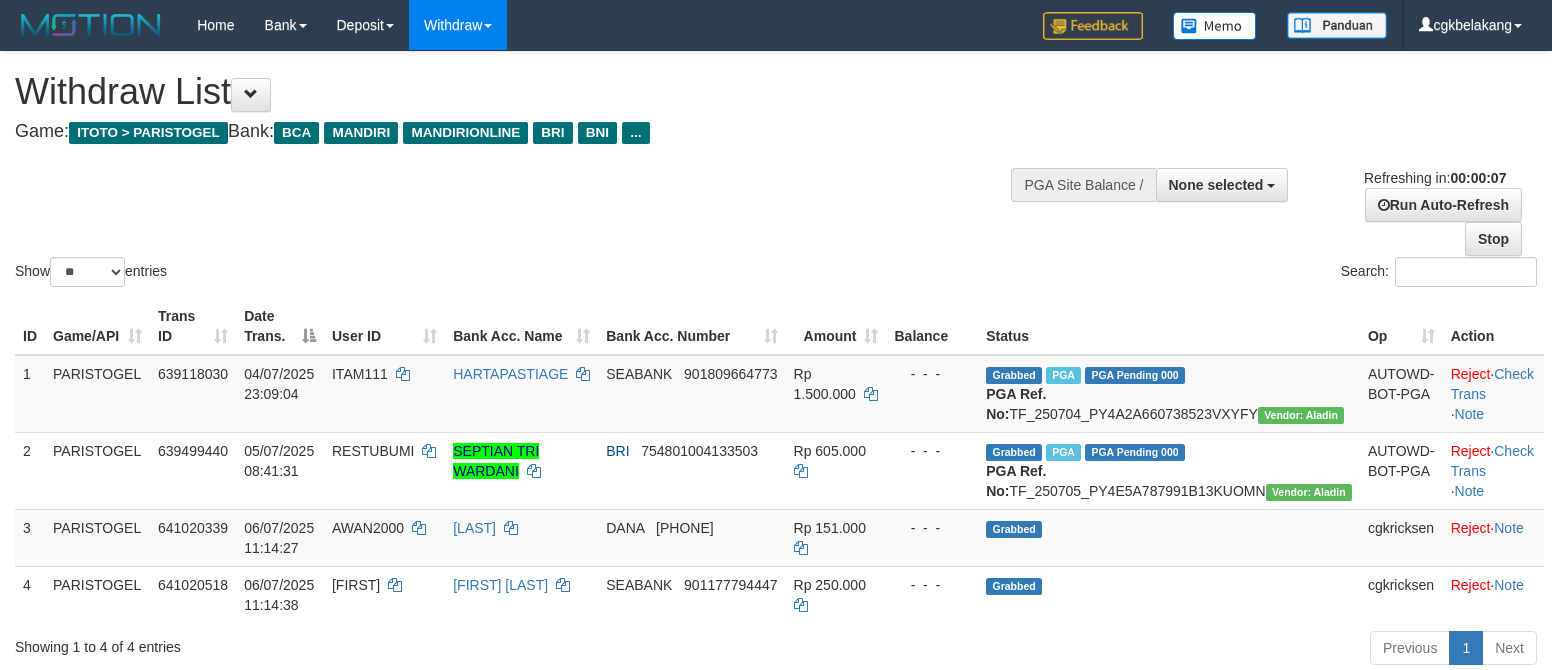 scroll, scrollTop: 0, scrollLeft: 0, axis: both 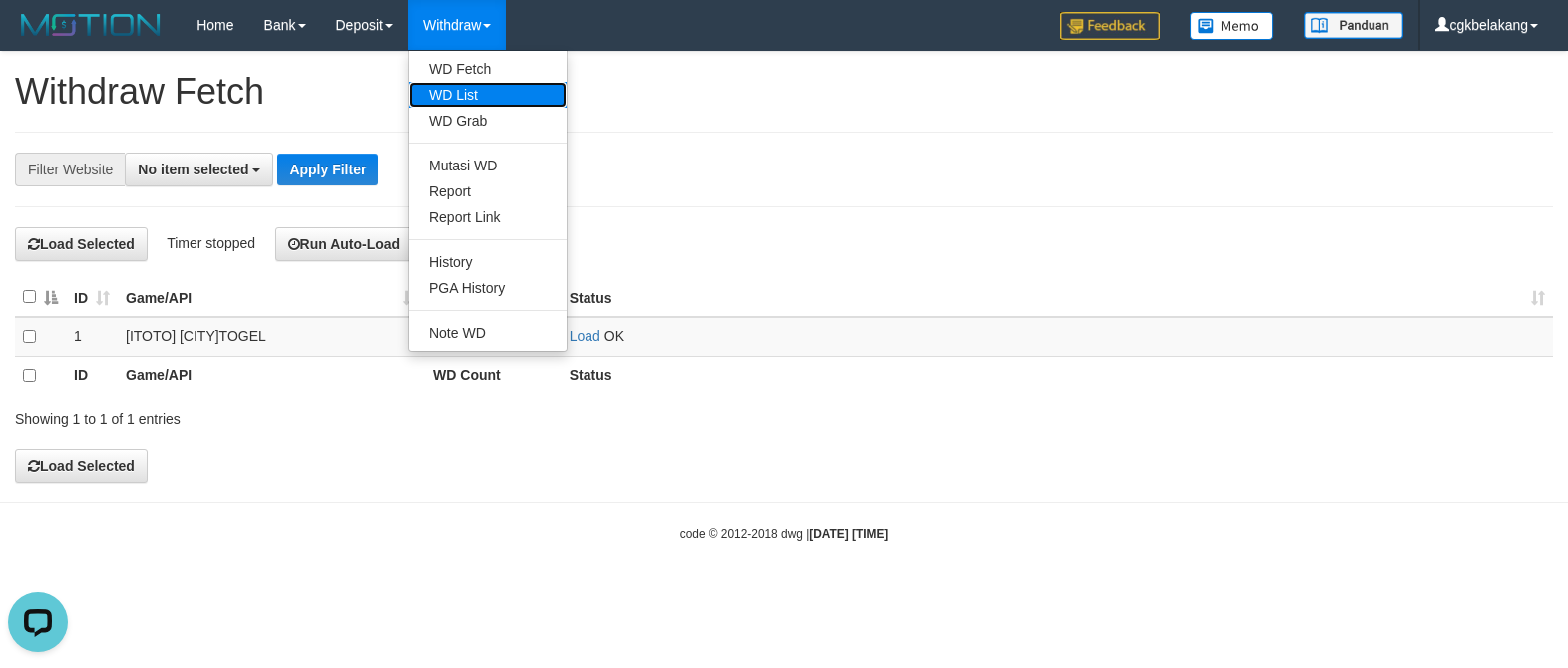 click on "WD List" at bounding box center (488, 95) 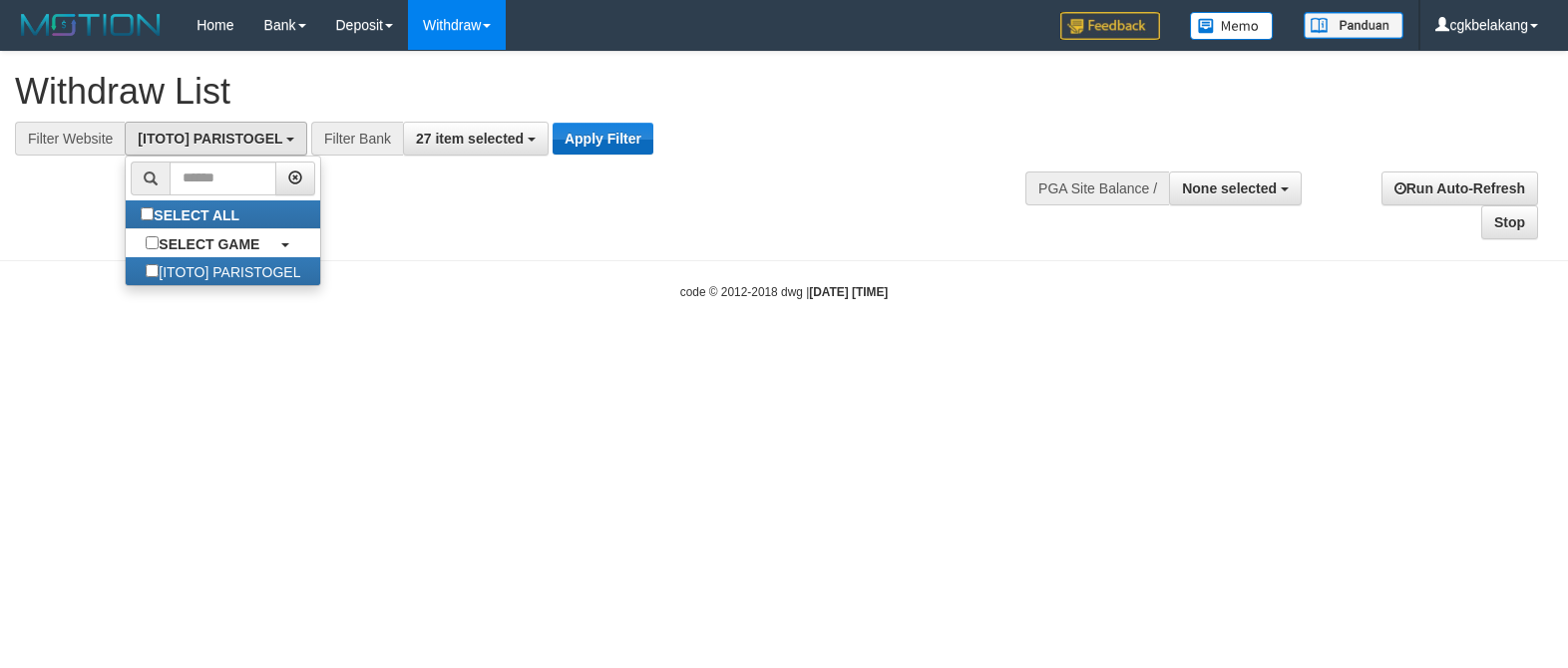 scroll, scrollTop: 0, scrollLeft: 0, axis: both 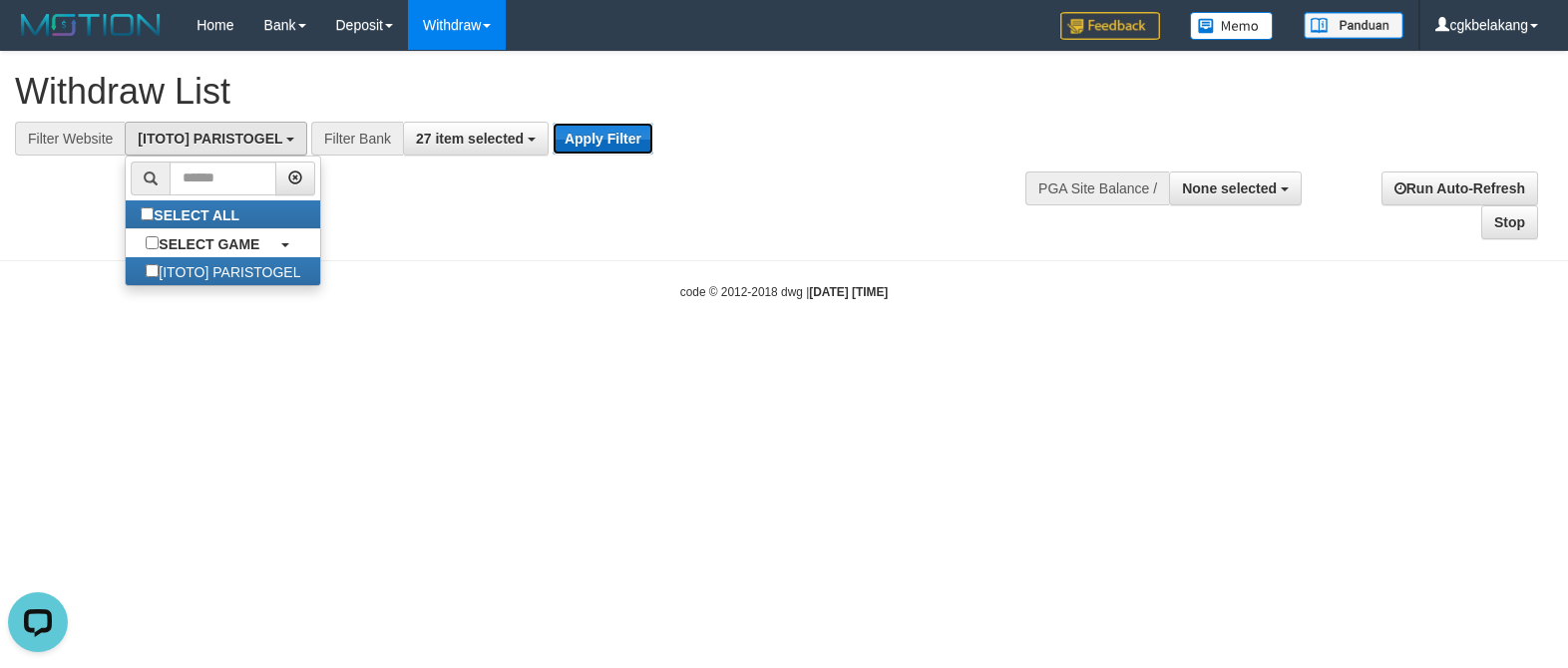 click on "Apply Filter" at bounding box center (602, 139) 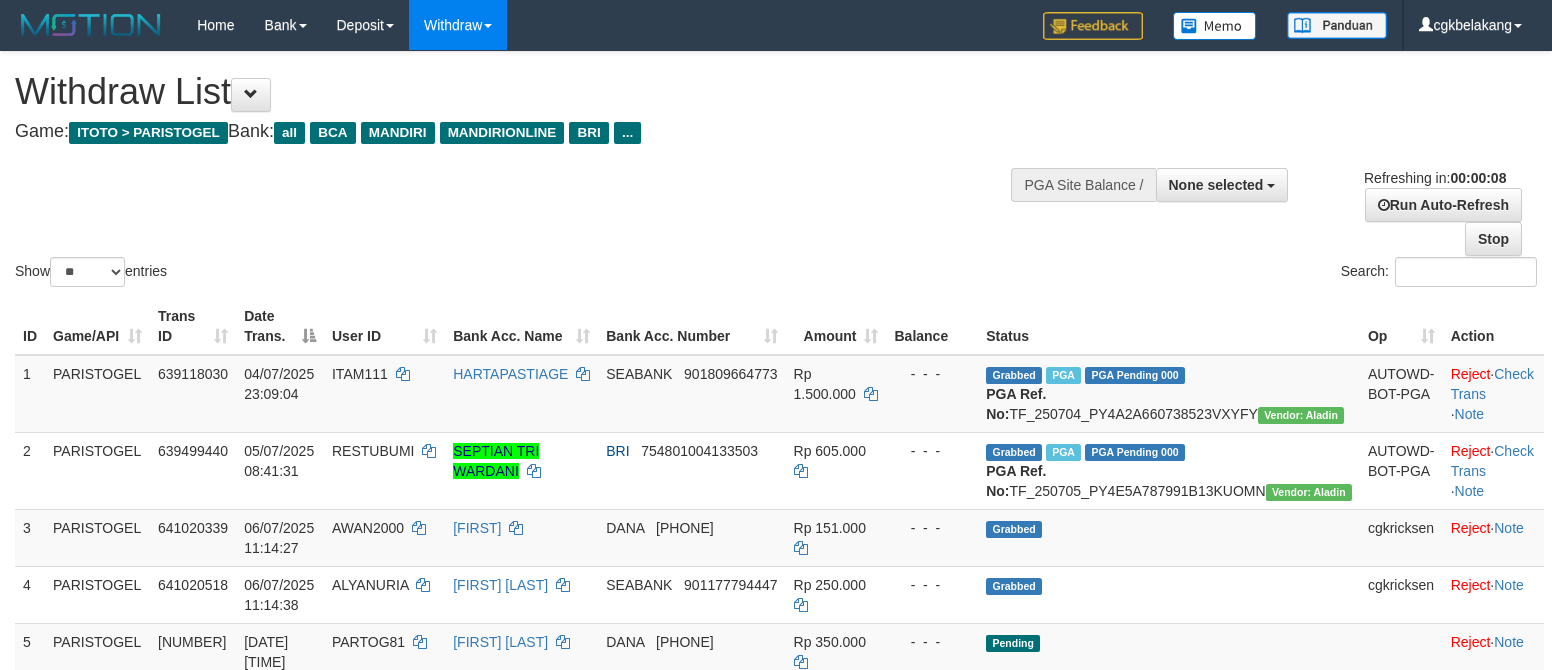 scroll, scrollTop: 400, scrollLeft: 0, axis: vertical 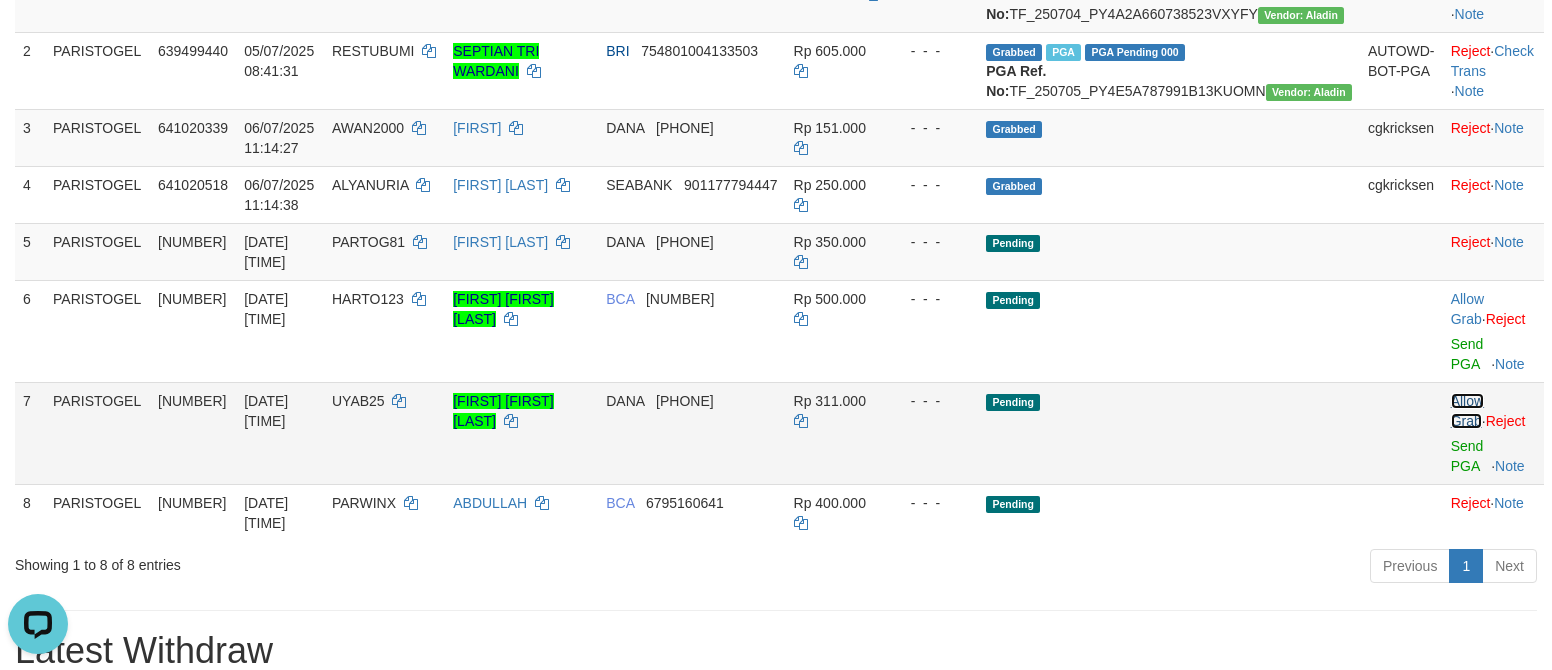 click on "Allow Grab" at bounding box center (1467, 411) 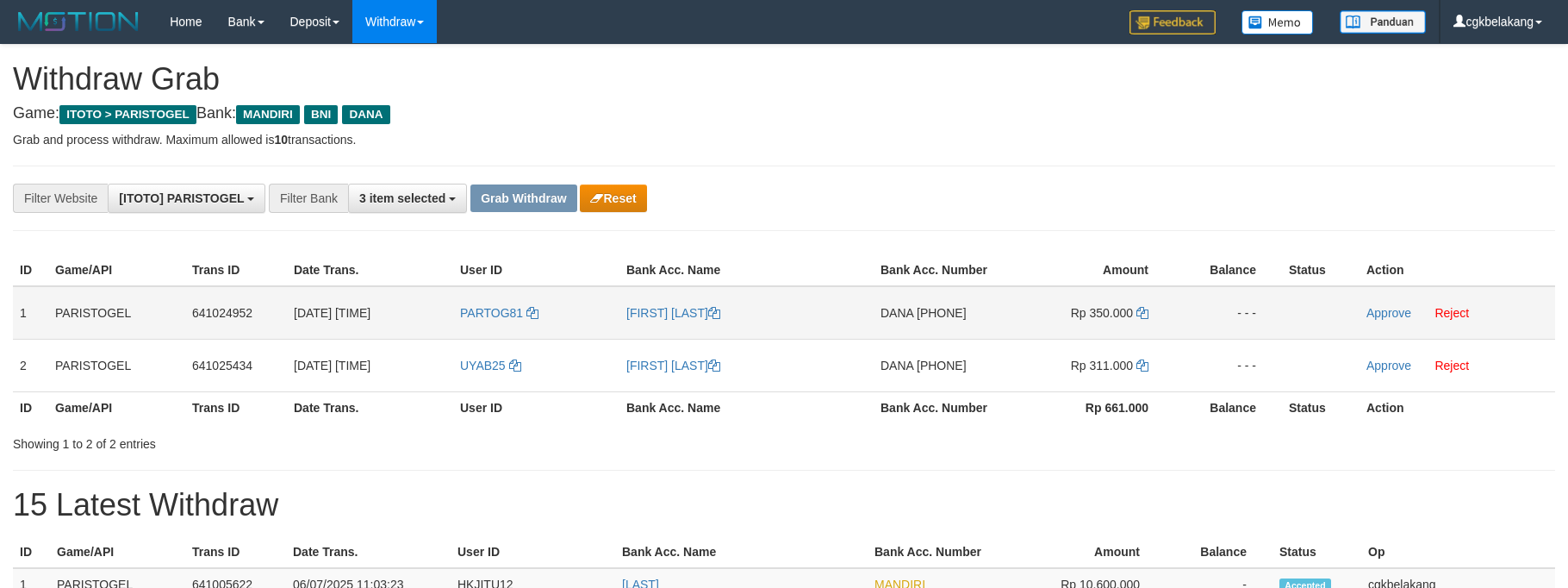 scroll, scrollTop: 0, scrollLeft: 0, axis: both 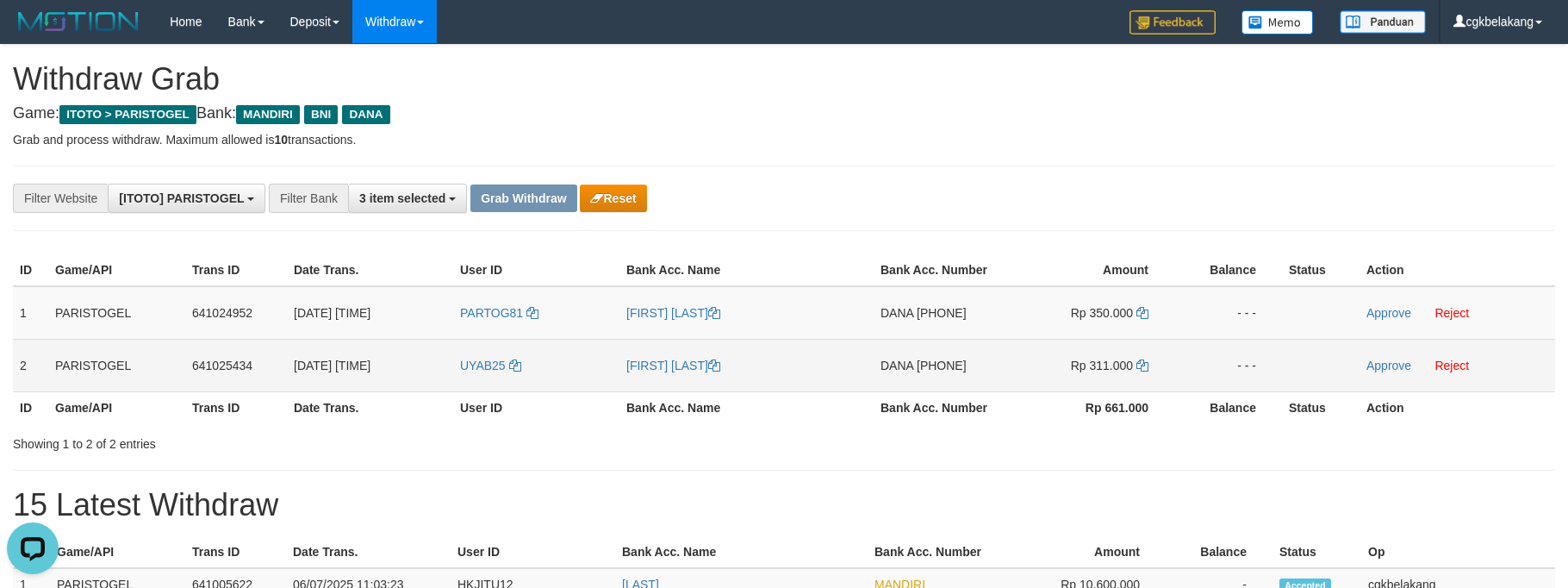 click on "UYAB25" at bounding box center (536, 365) 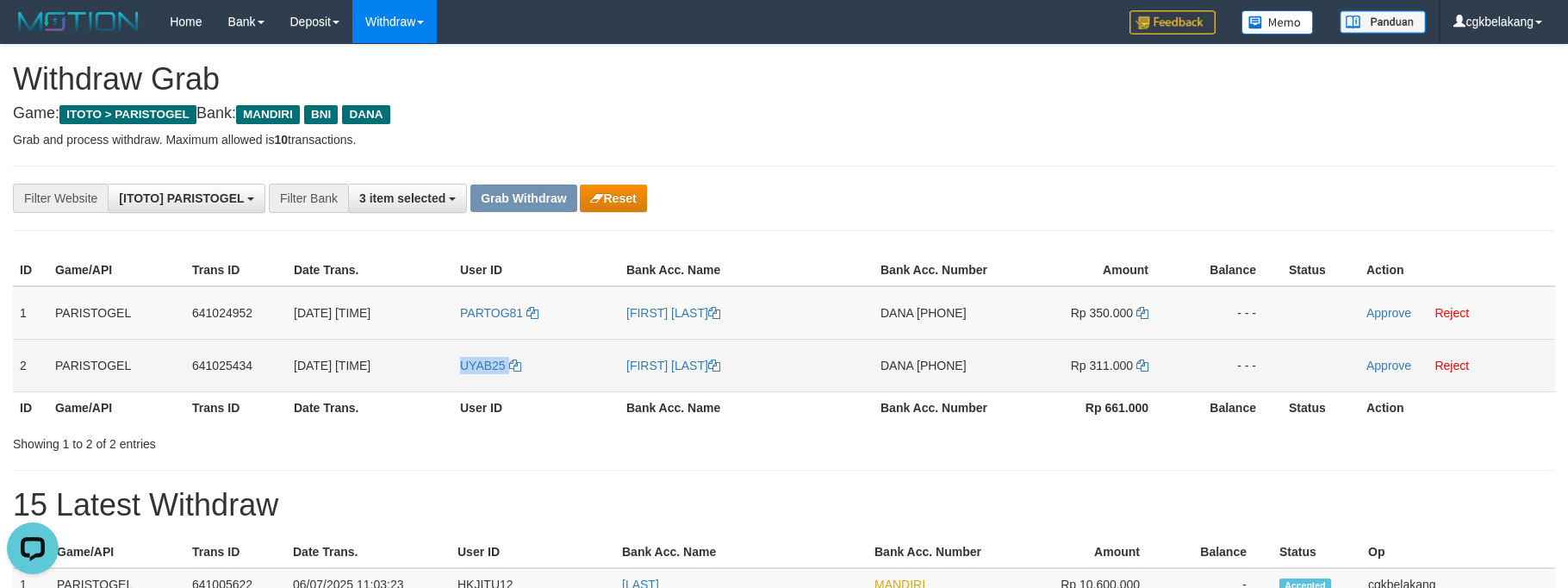 click on "UYAB25" at bounding box center [536, 365] 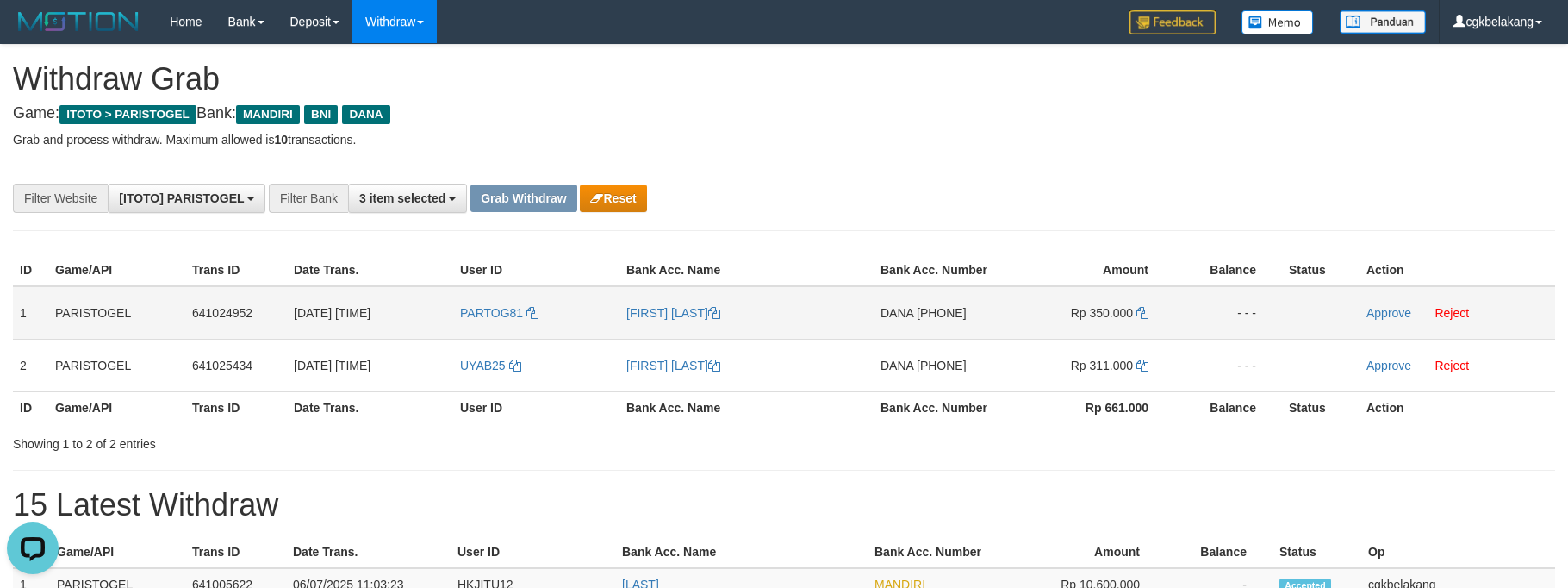 click on "PARTOG81" at bounding box center (536, 313) 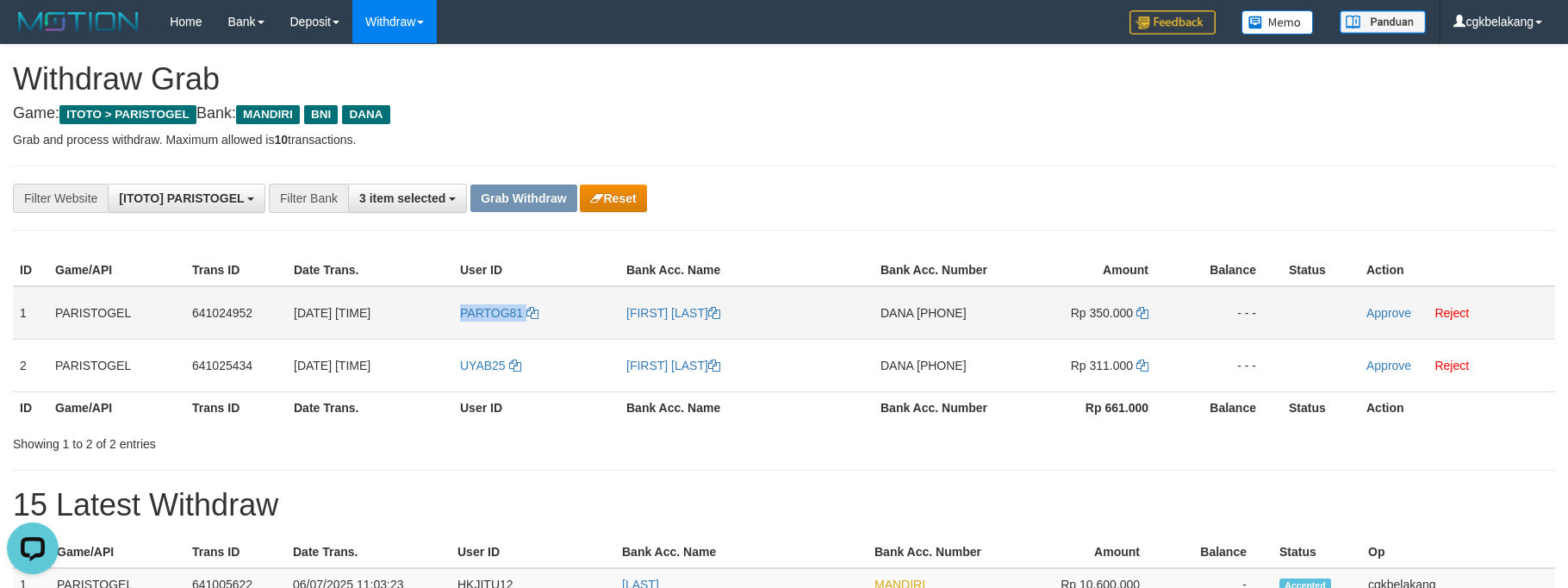 click on "PARTOG81" at bounding box center (536, 313) 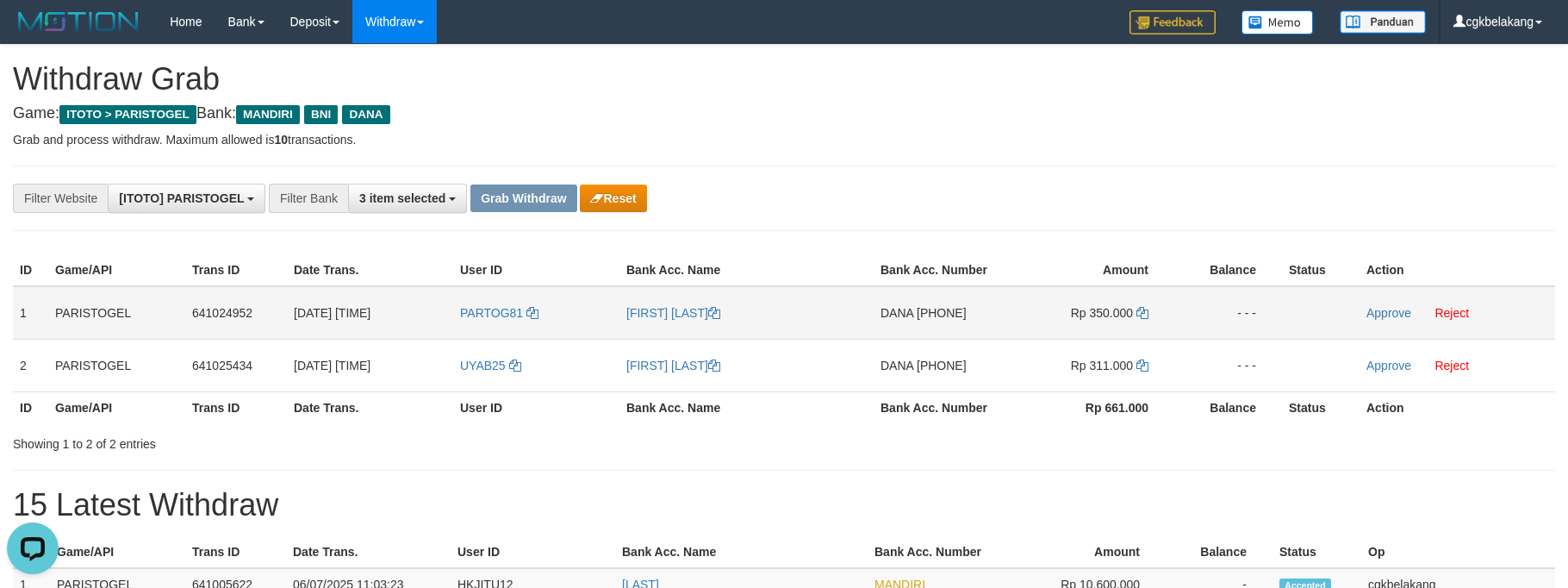 click on "[FIRST] [LAST]" at bounding box center (746, 313) 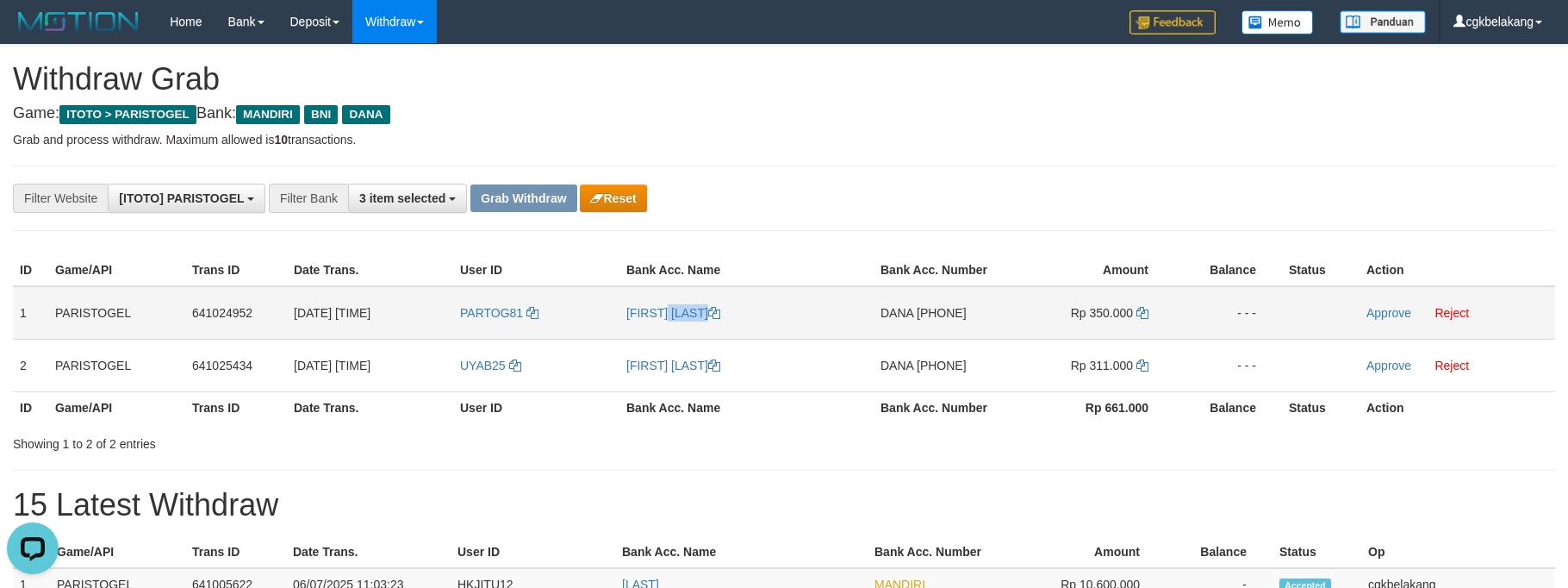click on "[FIRST] [LAST]" at bounding box center (746, 313) 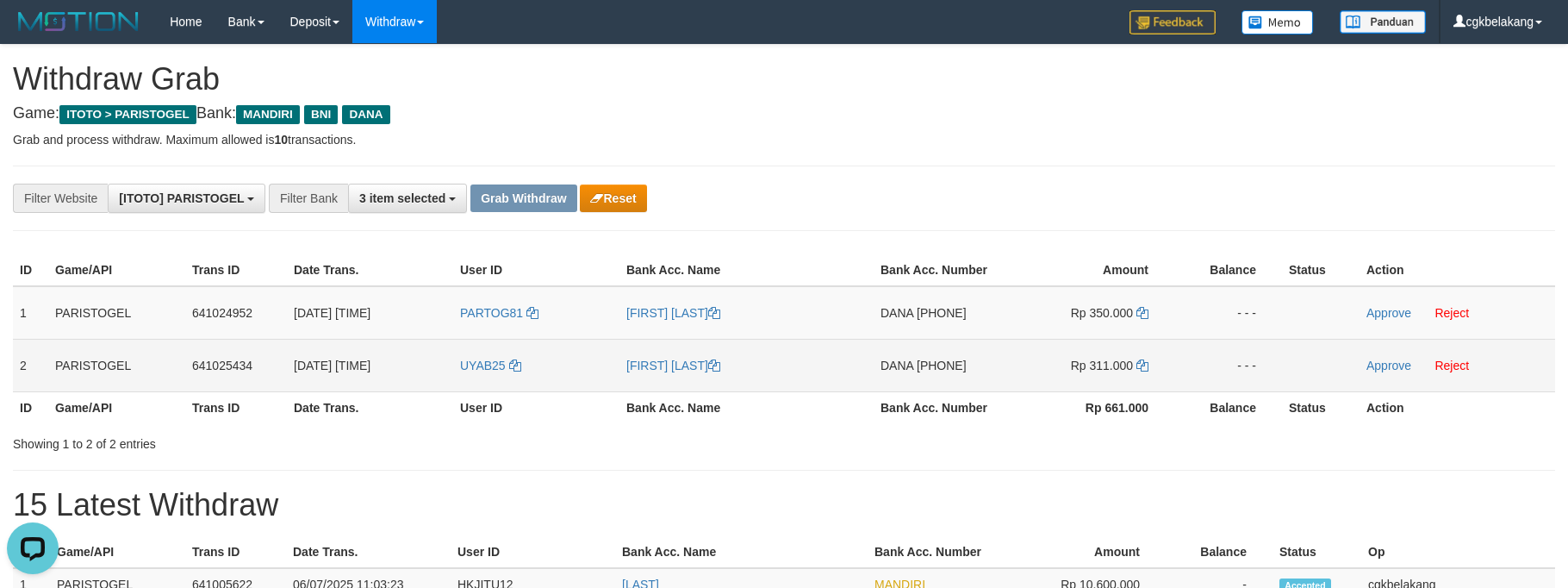 click on "UYAB25" at bounding box center (536, 365) 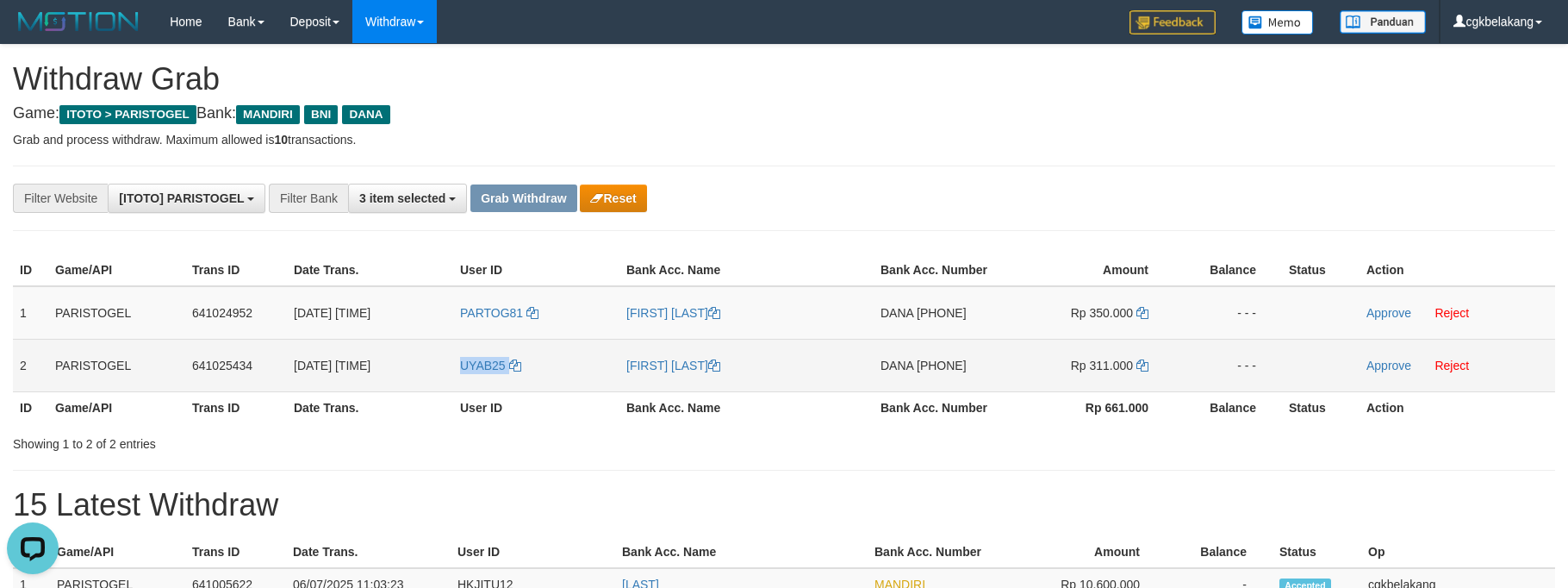 click on "UYAB25" at bounding box center (536, 365) 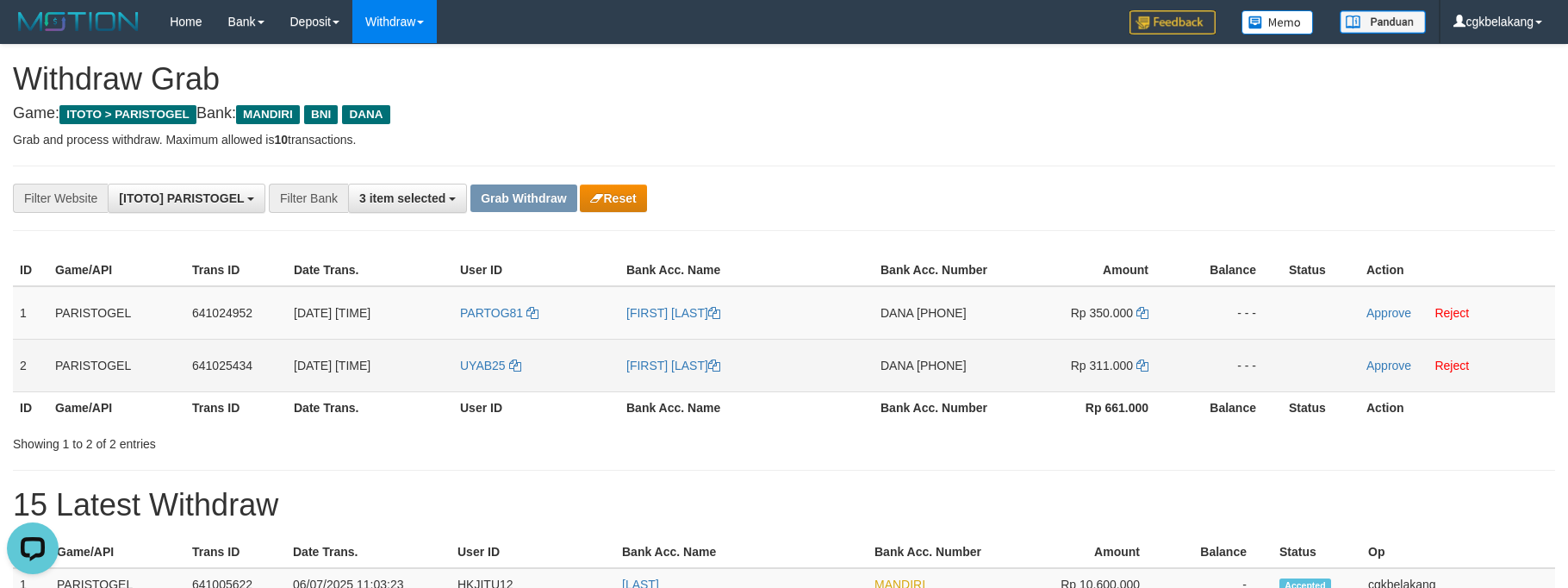 click on "[FIRST] [LAST]" at bounding box center (746, 365) 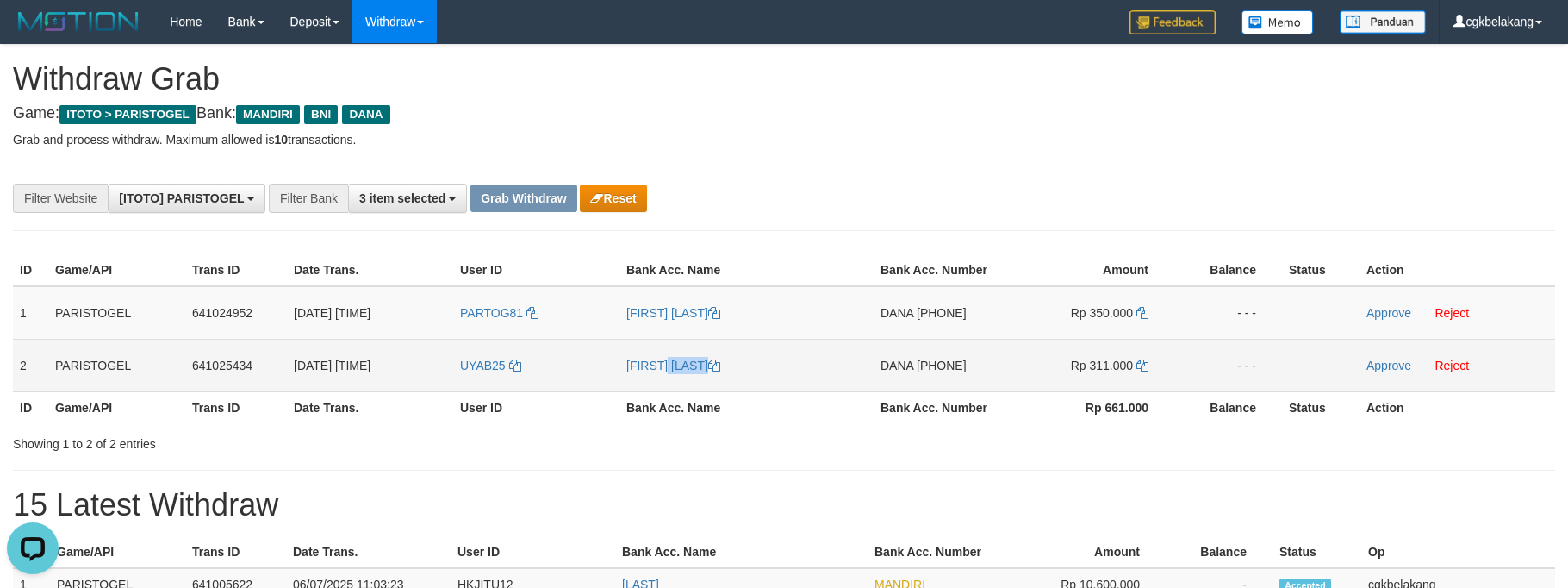 click on "[FIRST] [LAST]" at bounding box center (746, 365) 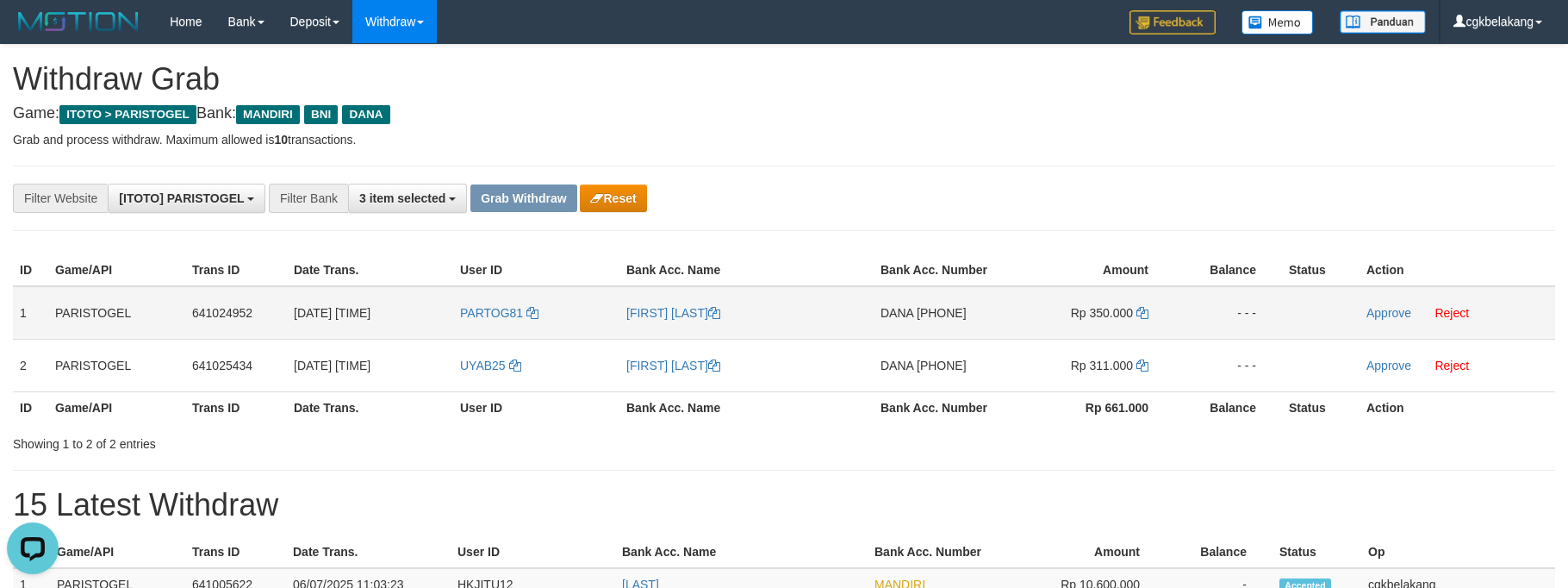 click on "DANA
[PHONE]" at bounding box center [943, 313] 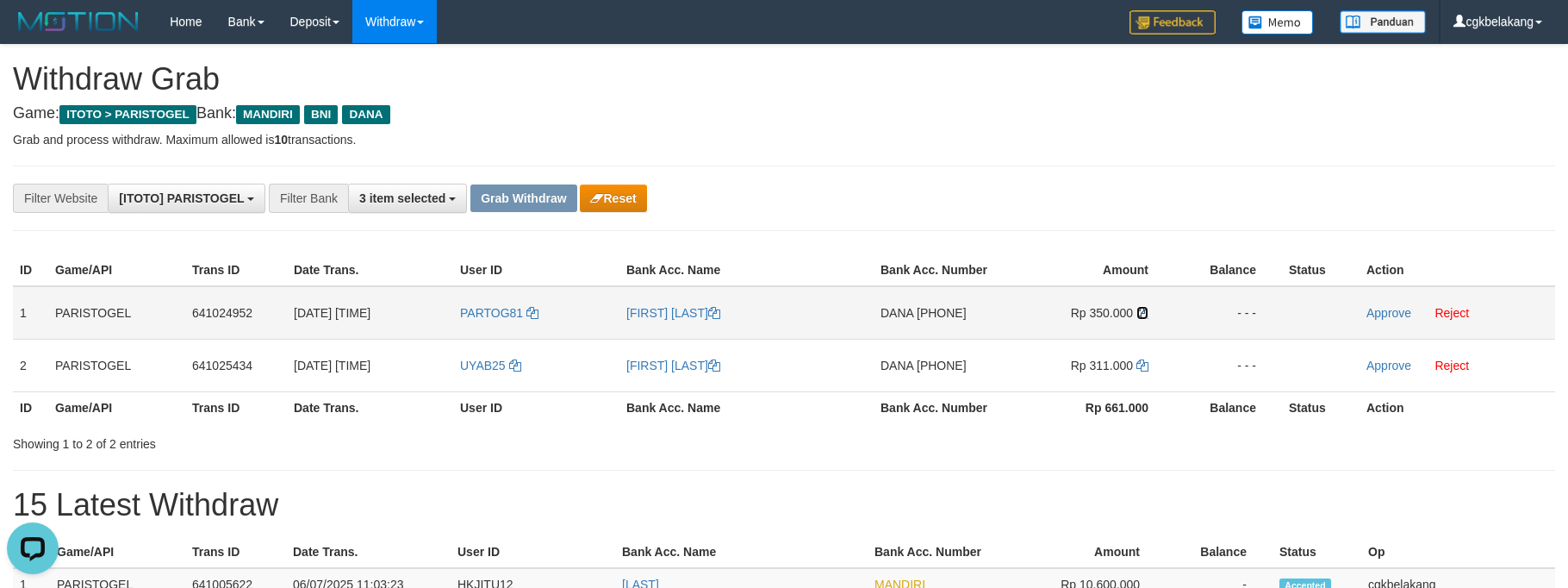 click at bounding box center [714, 313] 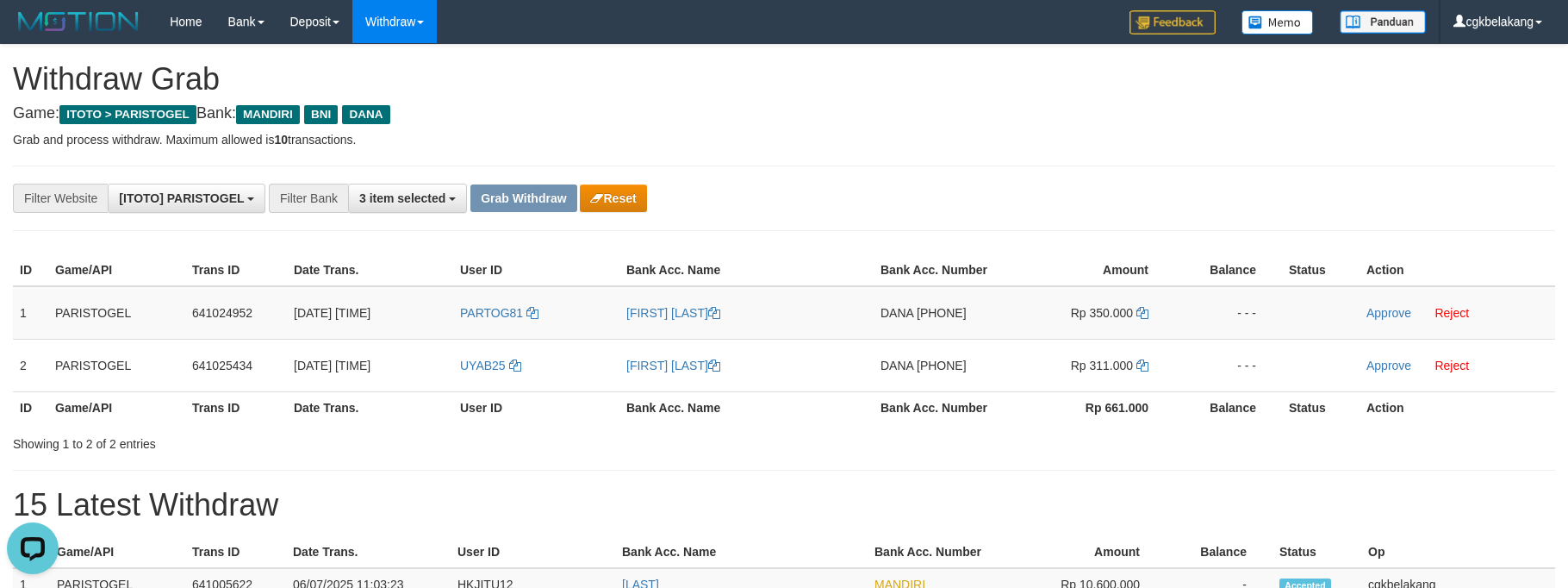 click on "Bank Acc. Number" at bounding box center (943, 407) 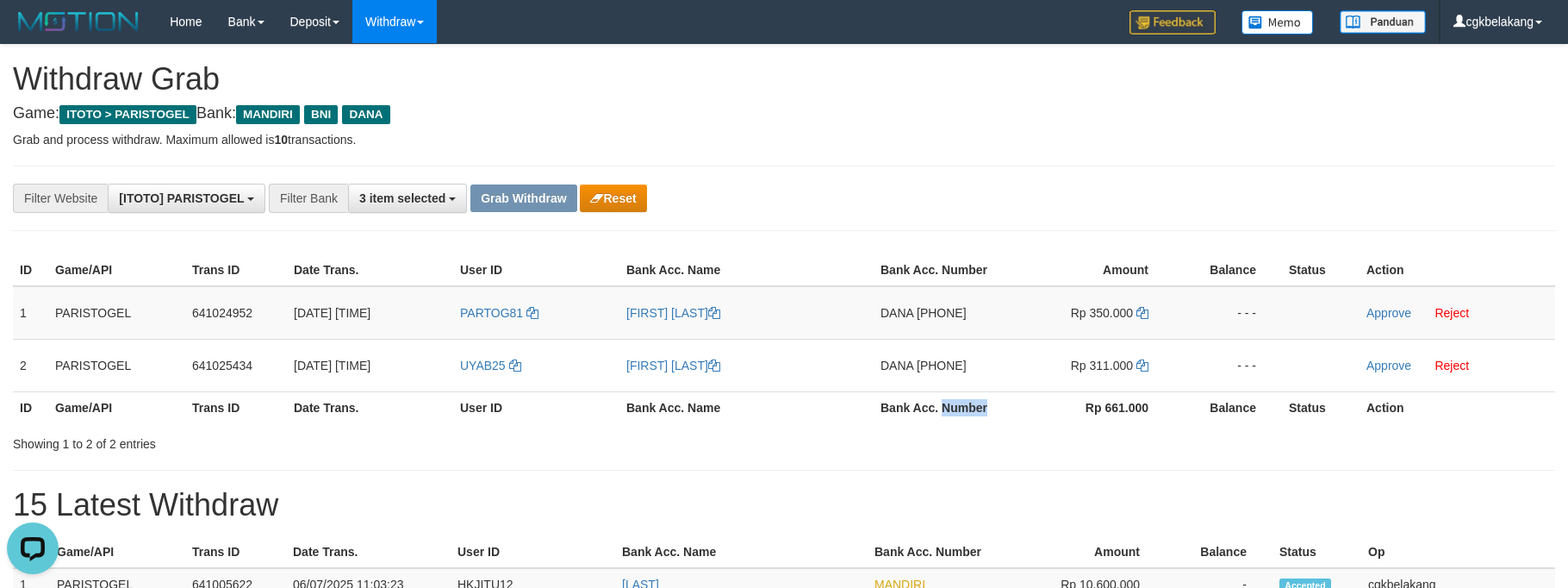 click on "Bank Acc. Number" at bounding box center (943, 407) 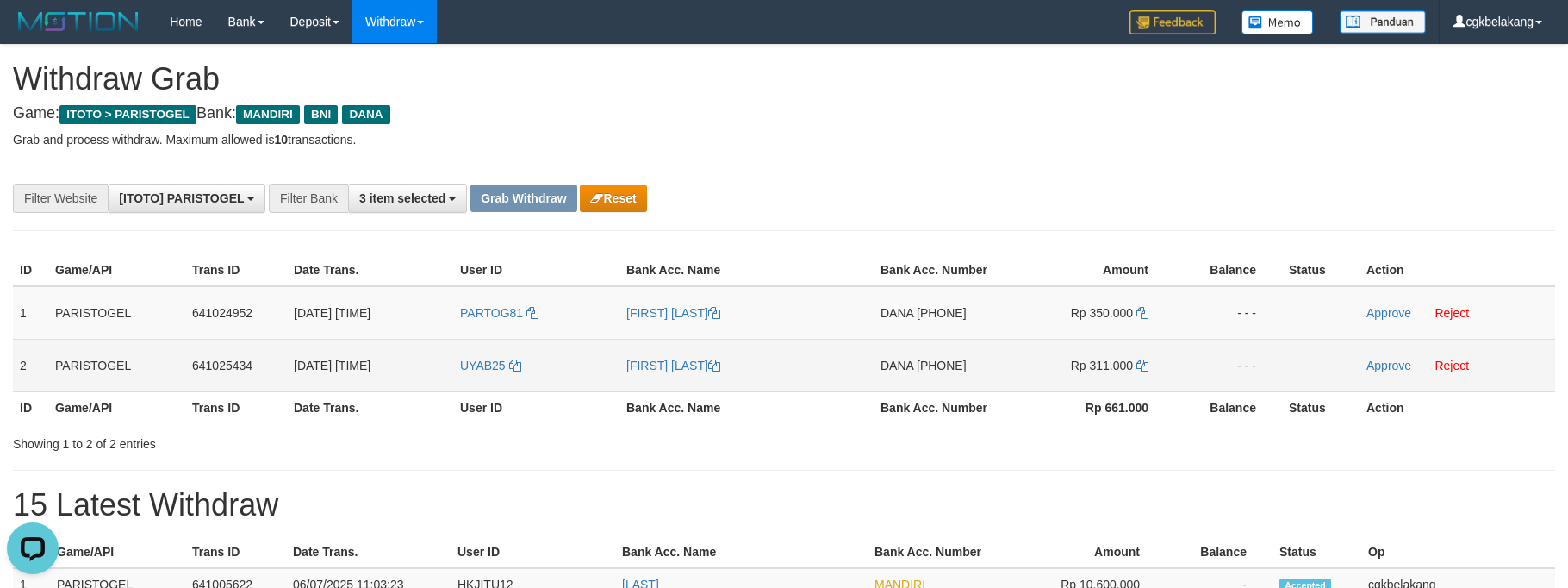 click on "DANA
[PHONE]" at bounding box center (943, 365) 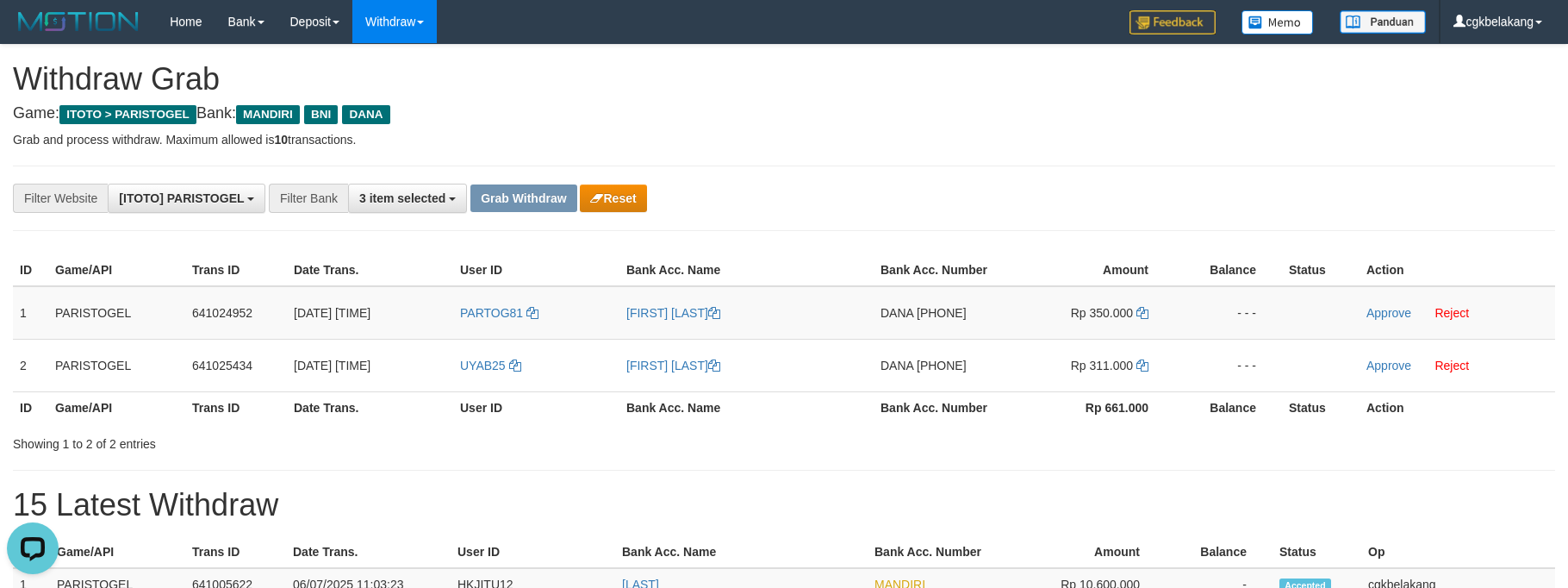 click on "**********" at bounding box center [784, 761] 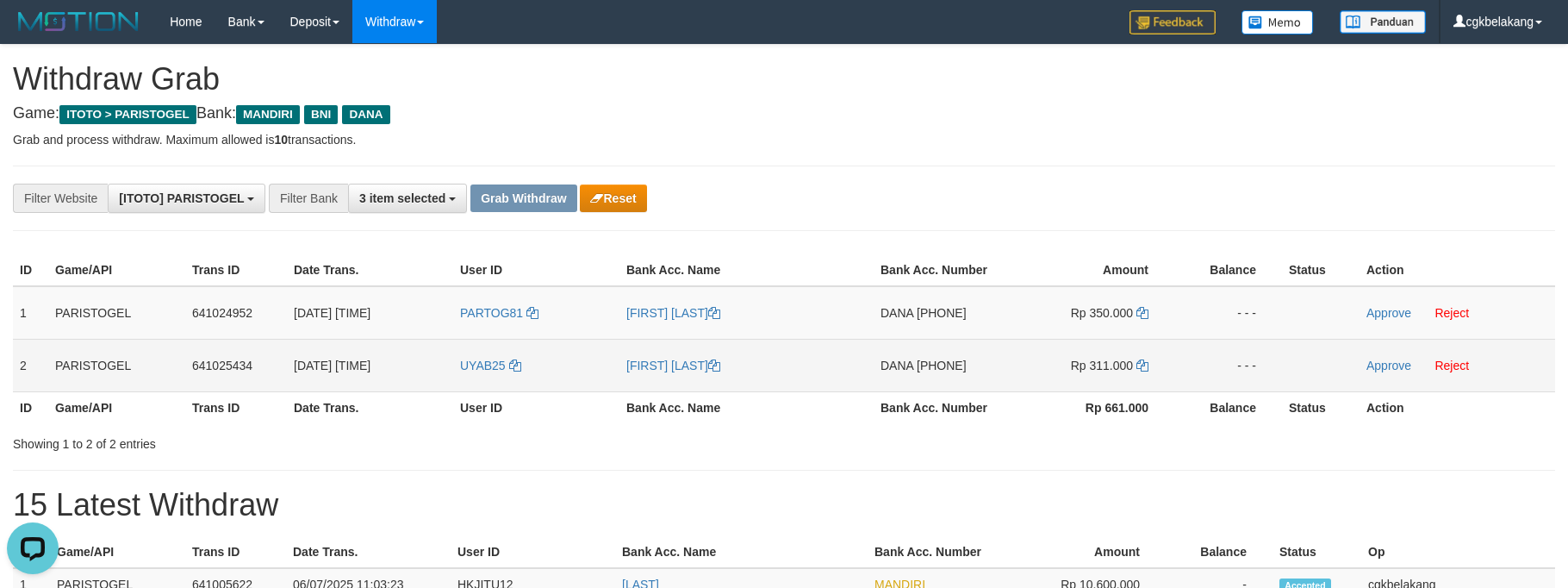click on "[PHONE]" at bounding box center (942, 366) 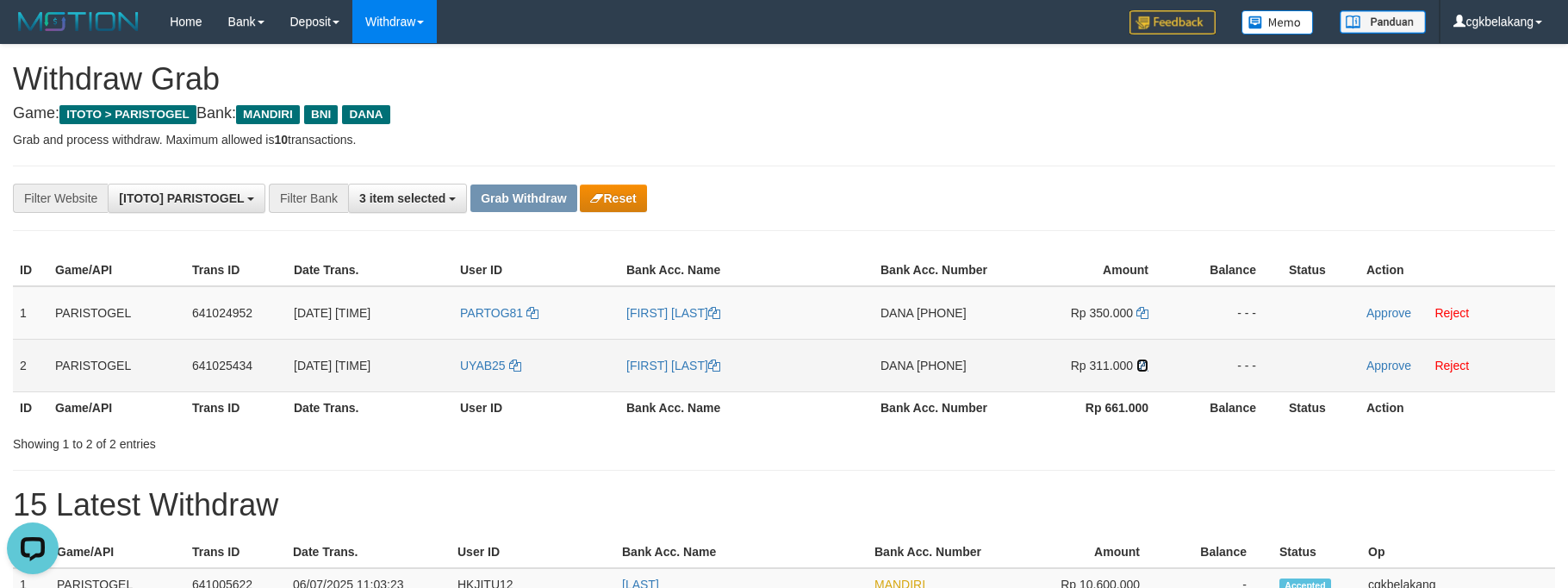 click at bounding box center (714, 366) 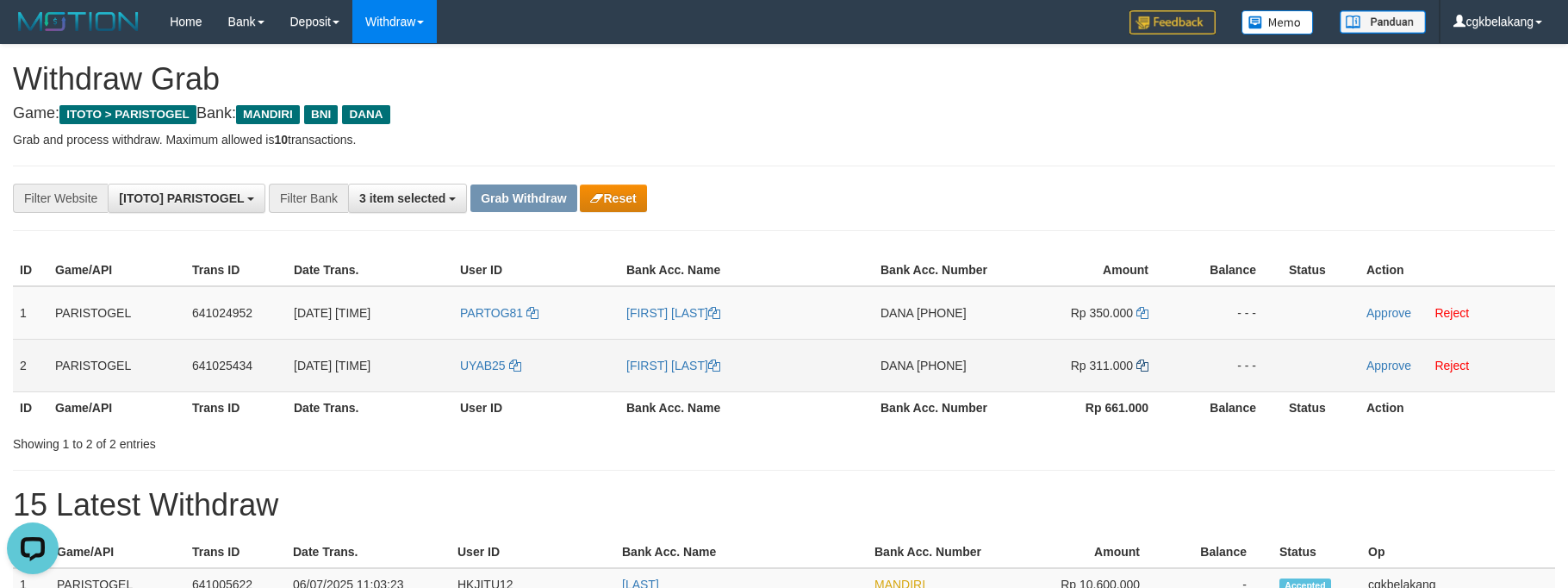 copy on "[PHONE]" 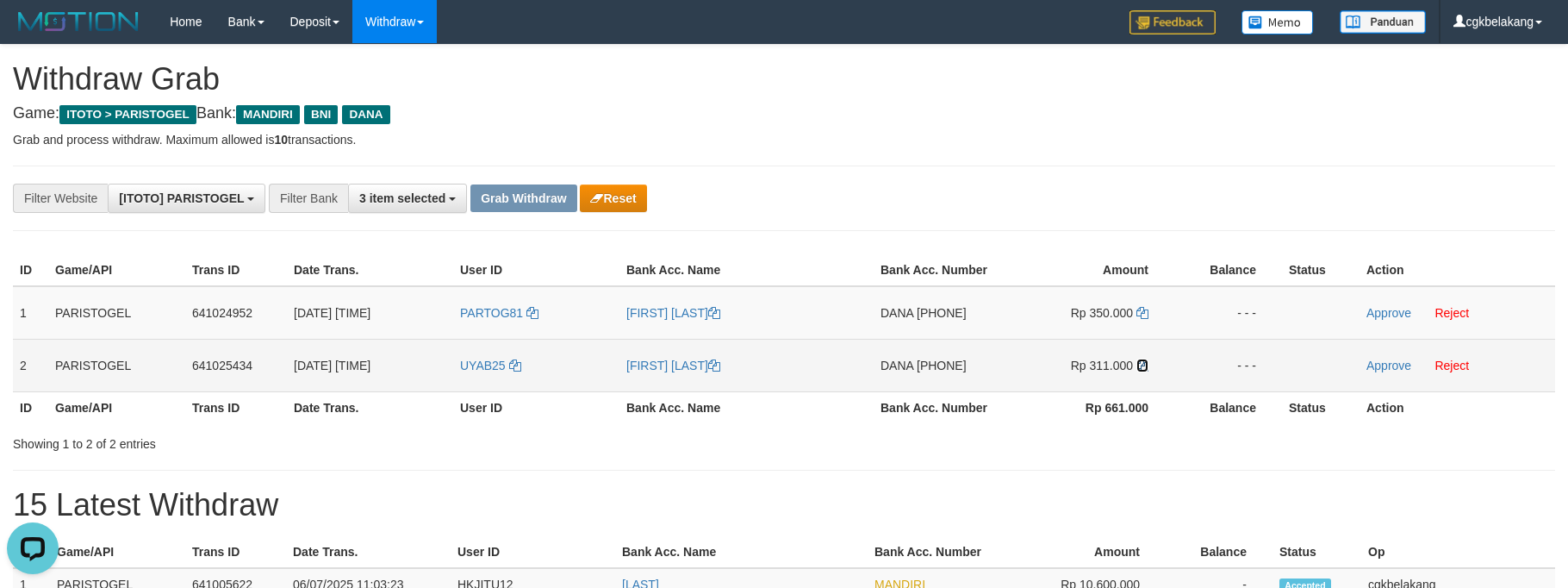 click at bounding box center [714, 366] 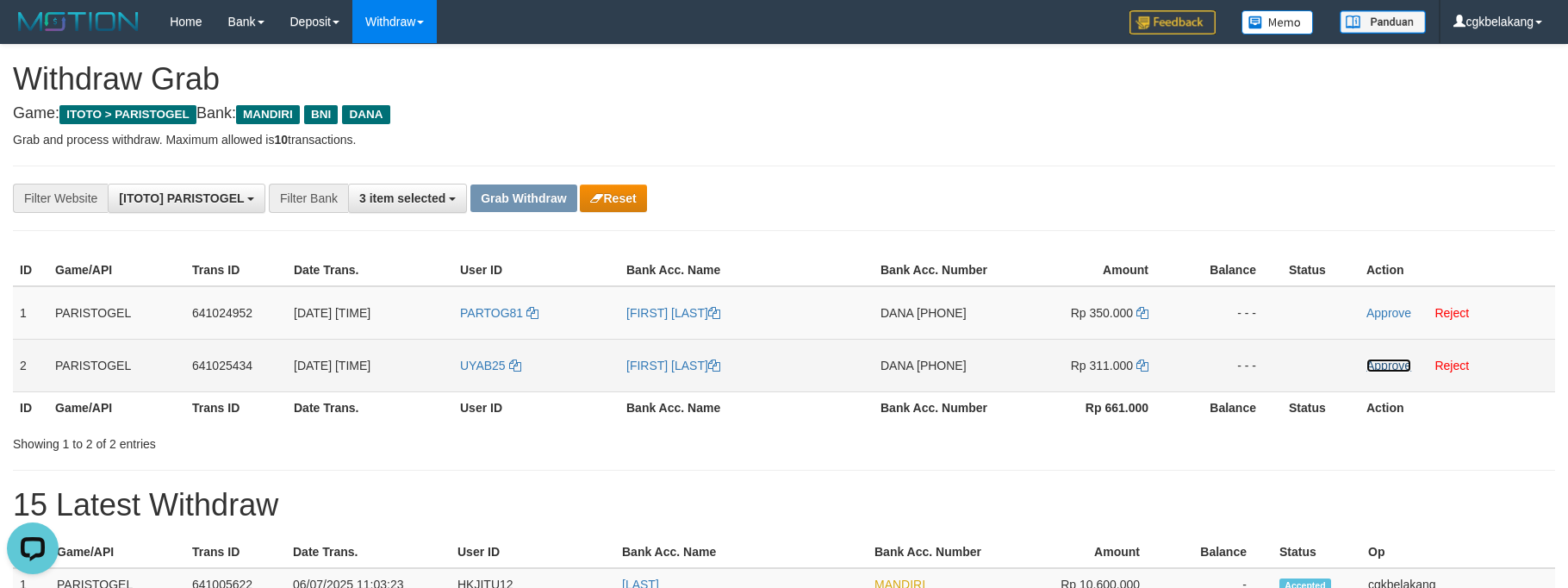 click on "Approve" at bounding box center (1389, 366) 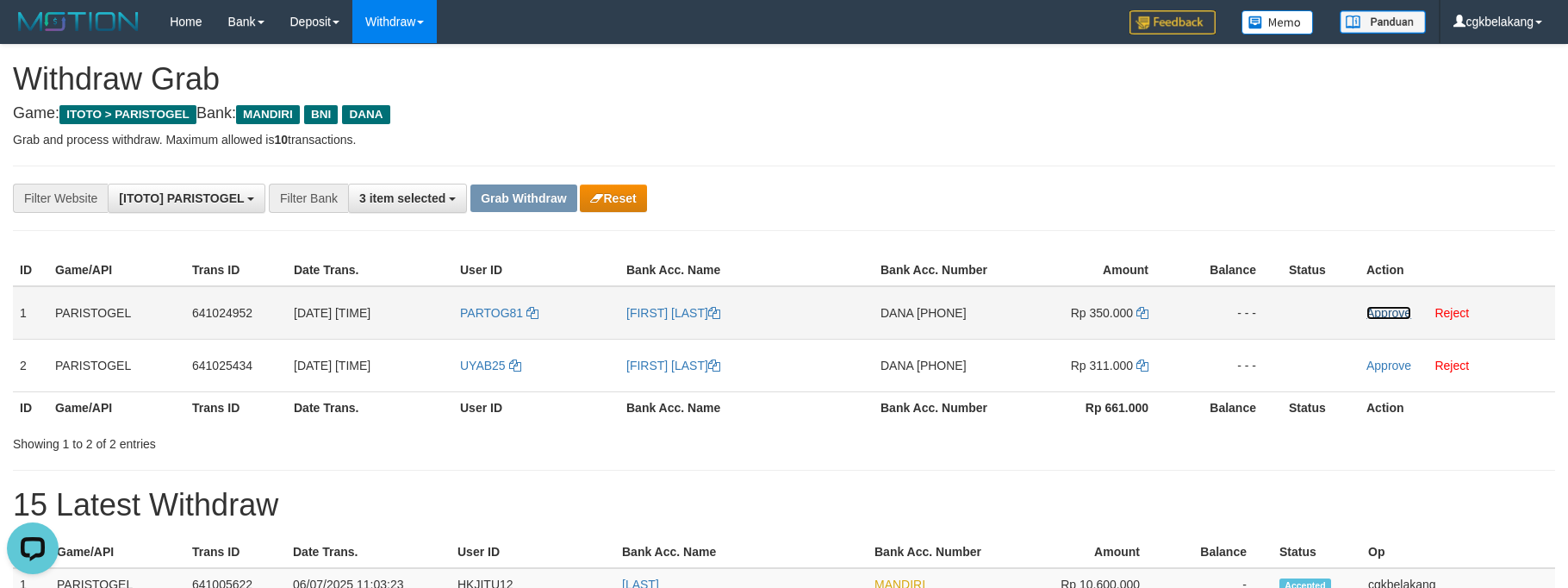 click on "Approve" at bounding box center [1389, 313] 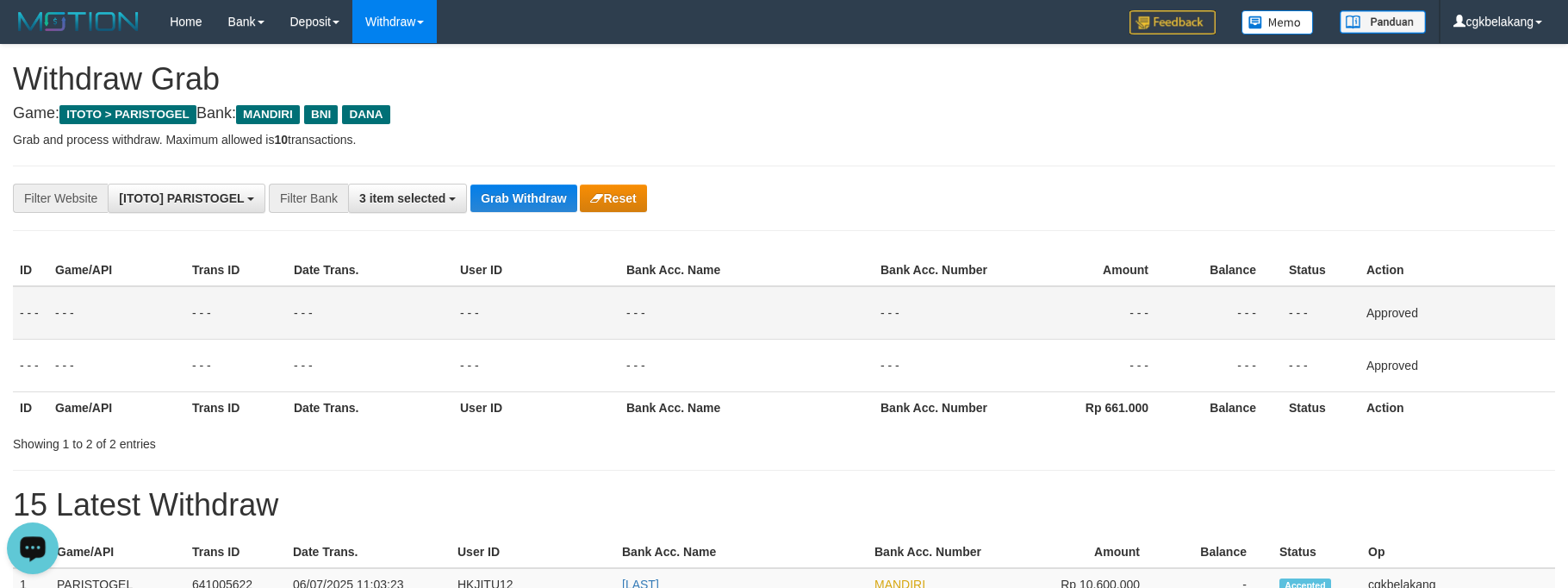 click on "**********" at bounding box center [784, 198] 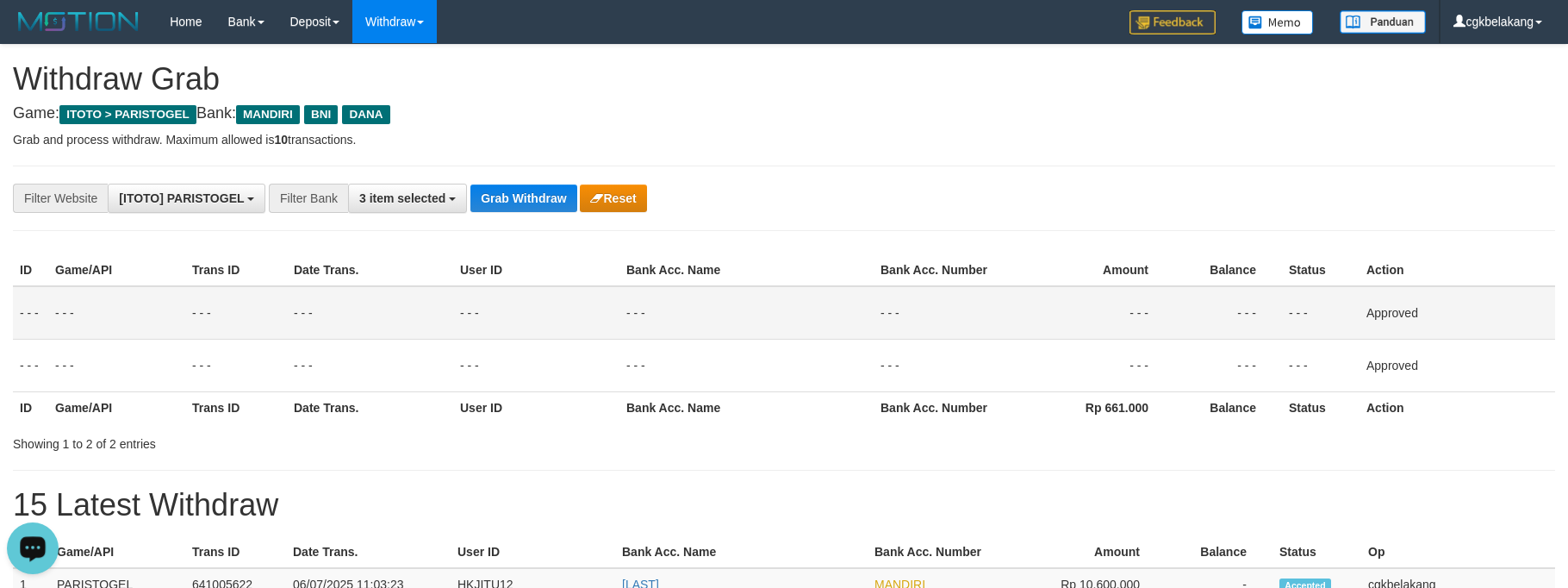 click on "**********" at bounding box center (784, 198) 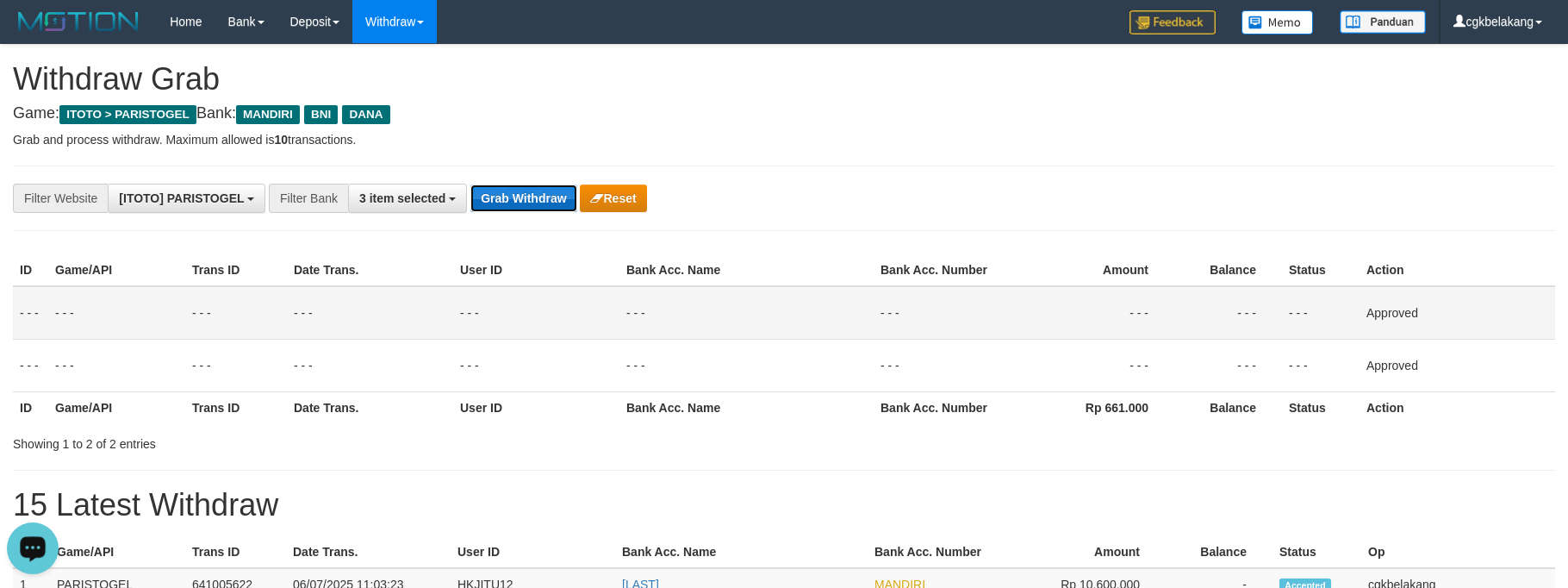 click on "Grab Withdraw" at bounding box center [523, 198] 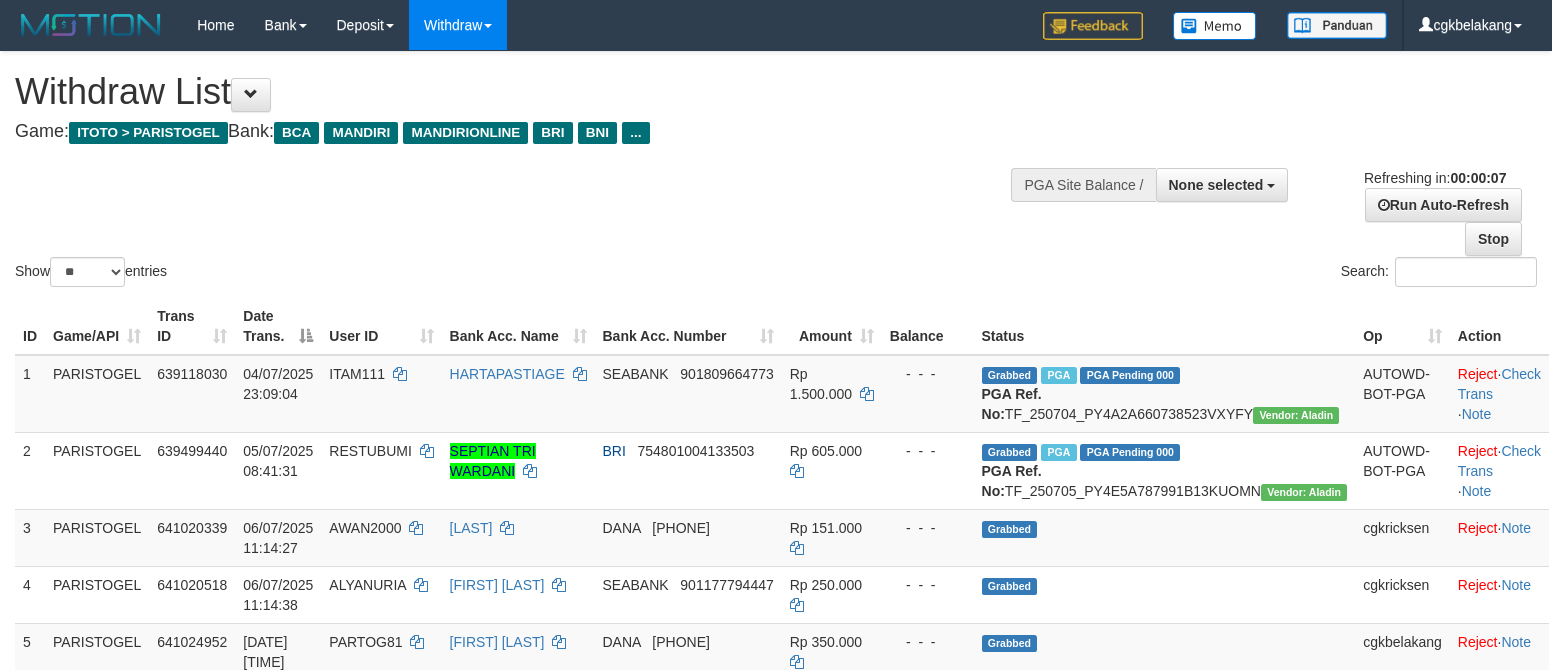 scroll, scrollTop: 0, scrollLeft: 0, axis: both 